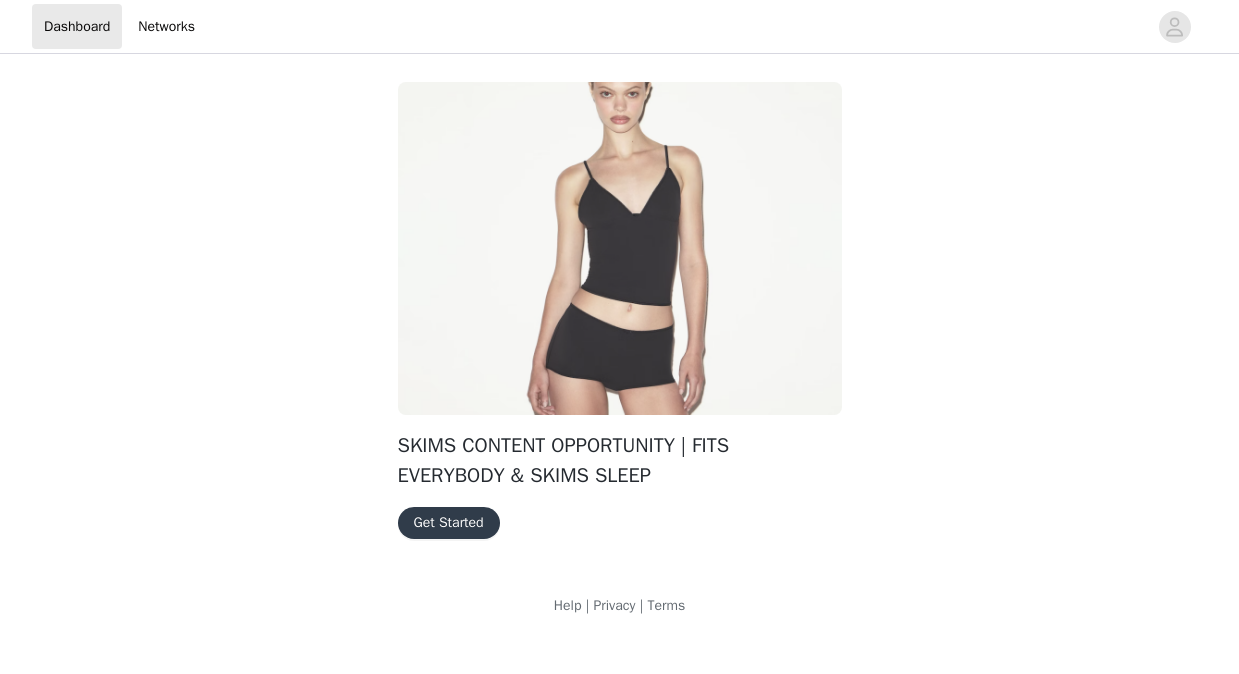 scroll, scrollTop: 0, scrollLeft: 0, axis: both 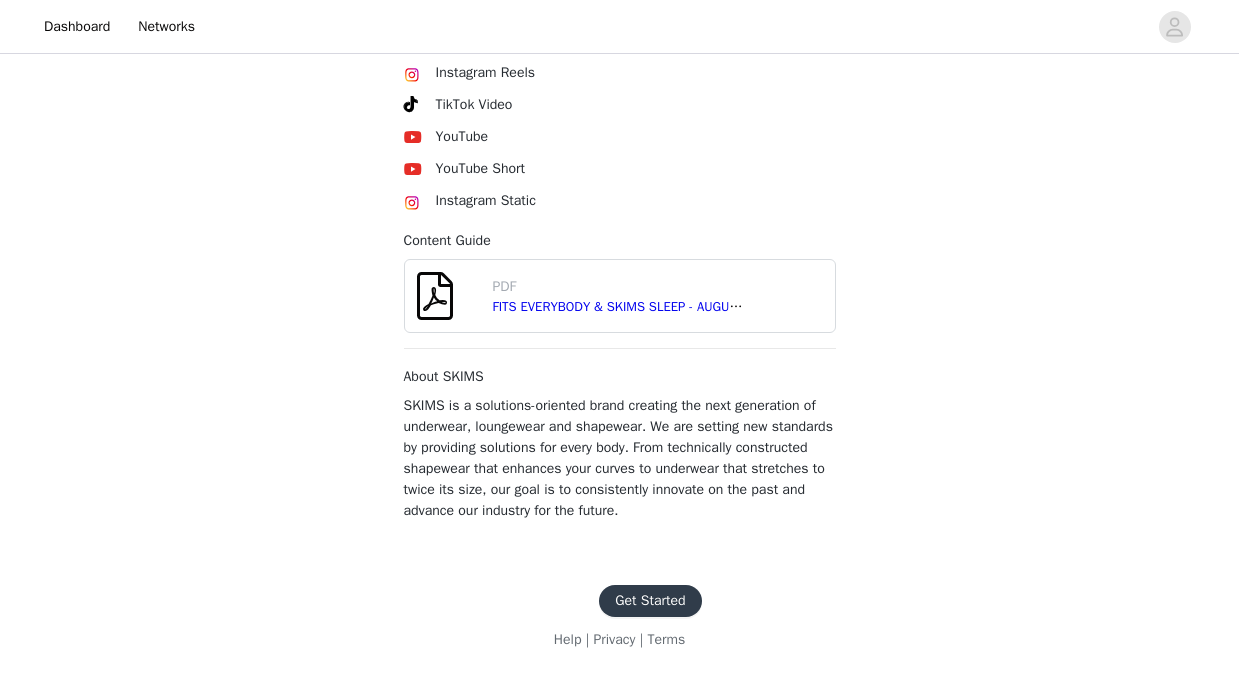 click on "Get Started" at bounding box center (650, 601) 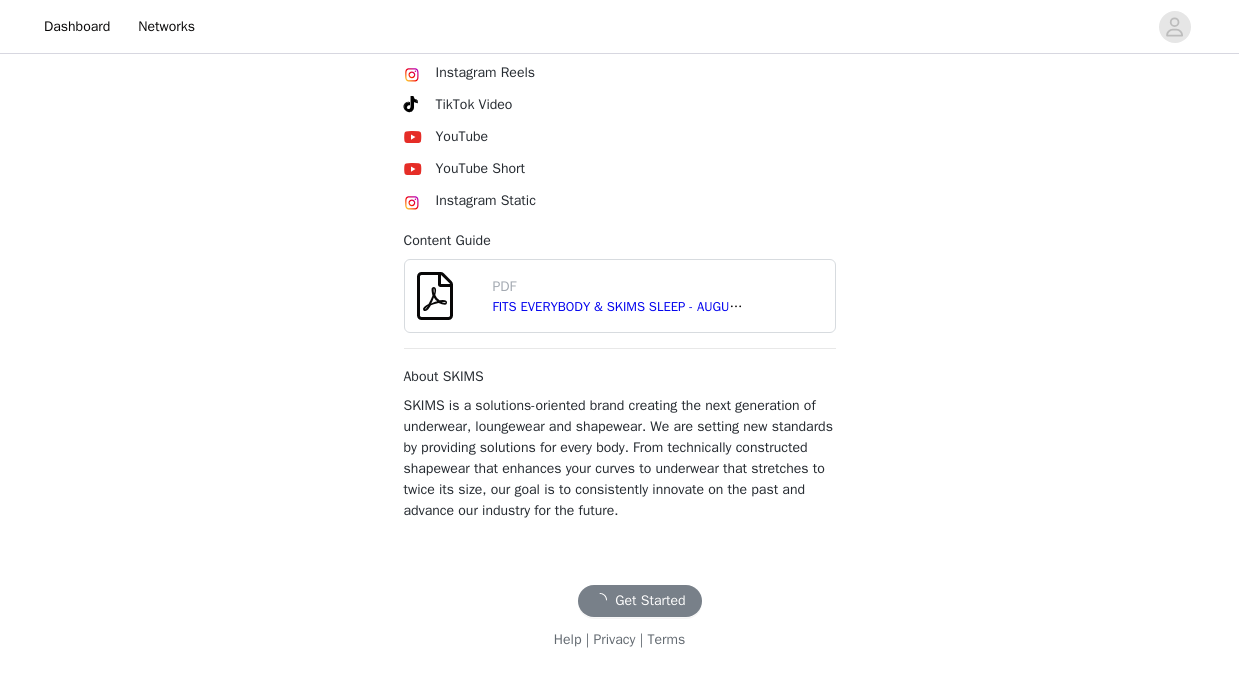 scroll, scrollTop: 0, scrollLeft: 0, axis: both 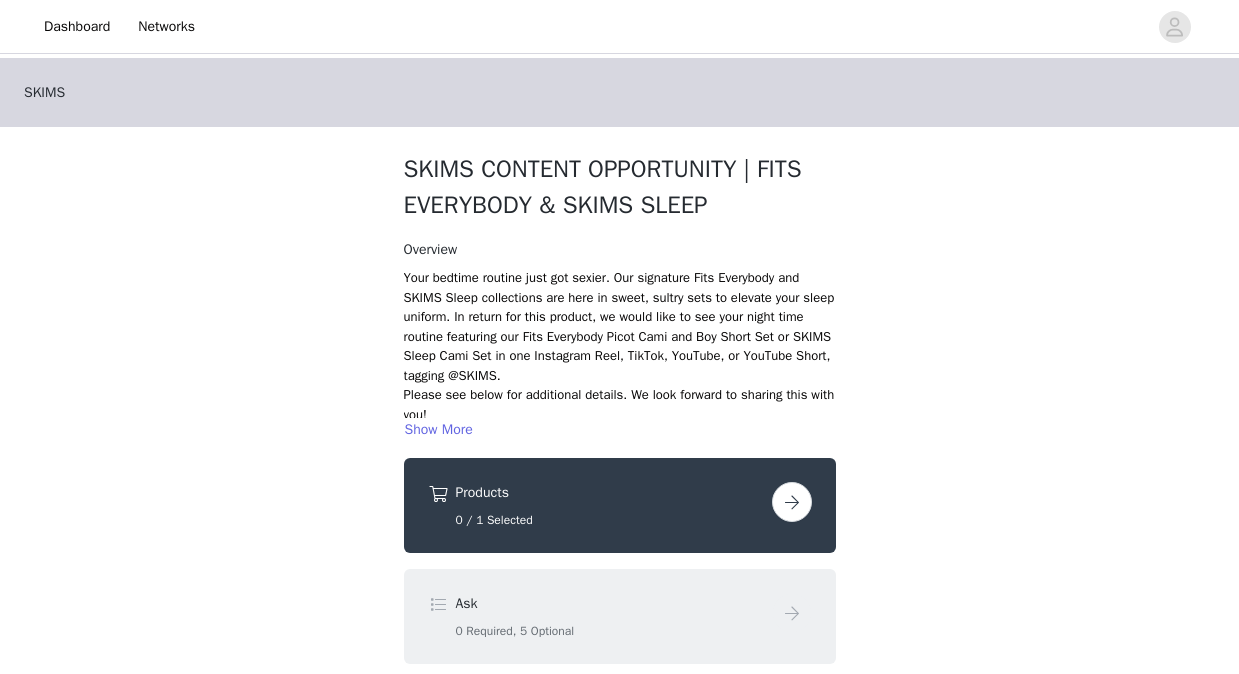 click on "Ask" at bounding box center (610, 603) 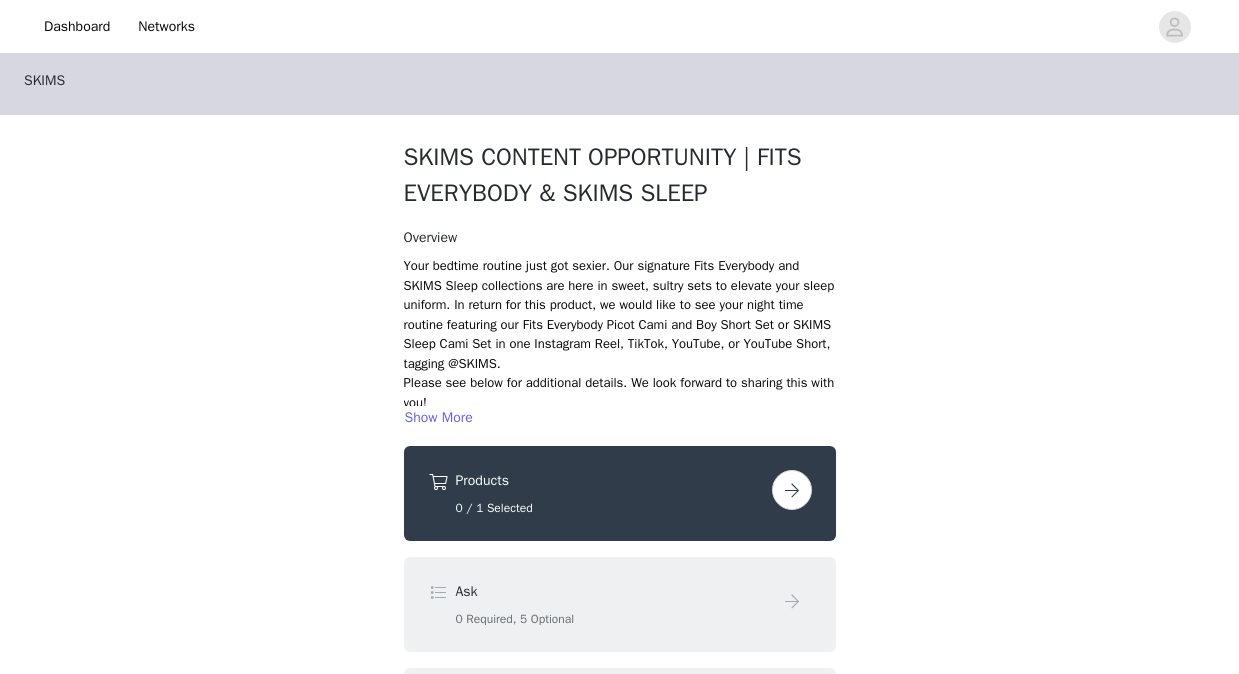 click on "Products" at bounding box center [610, 480] 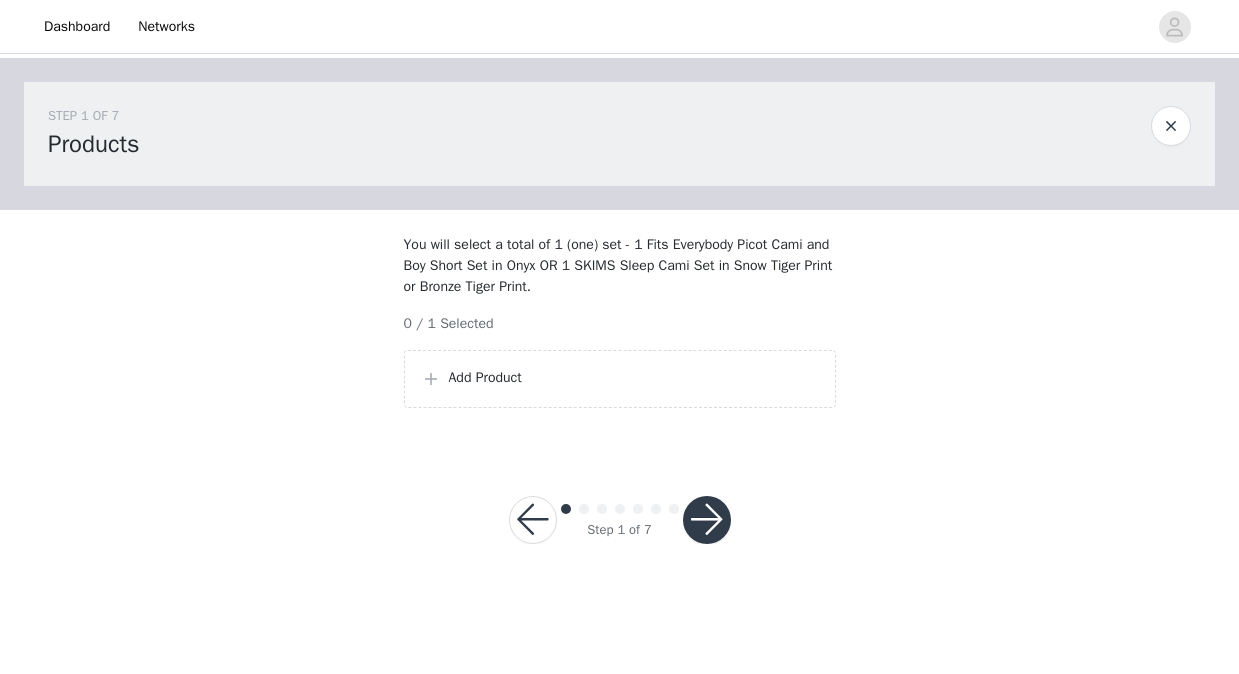 click on "Add Product" at bounding box center (634, 377) 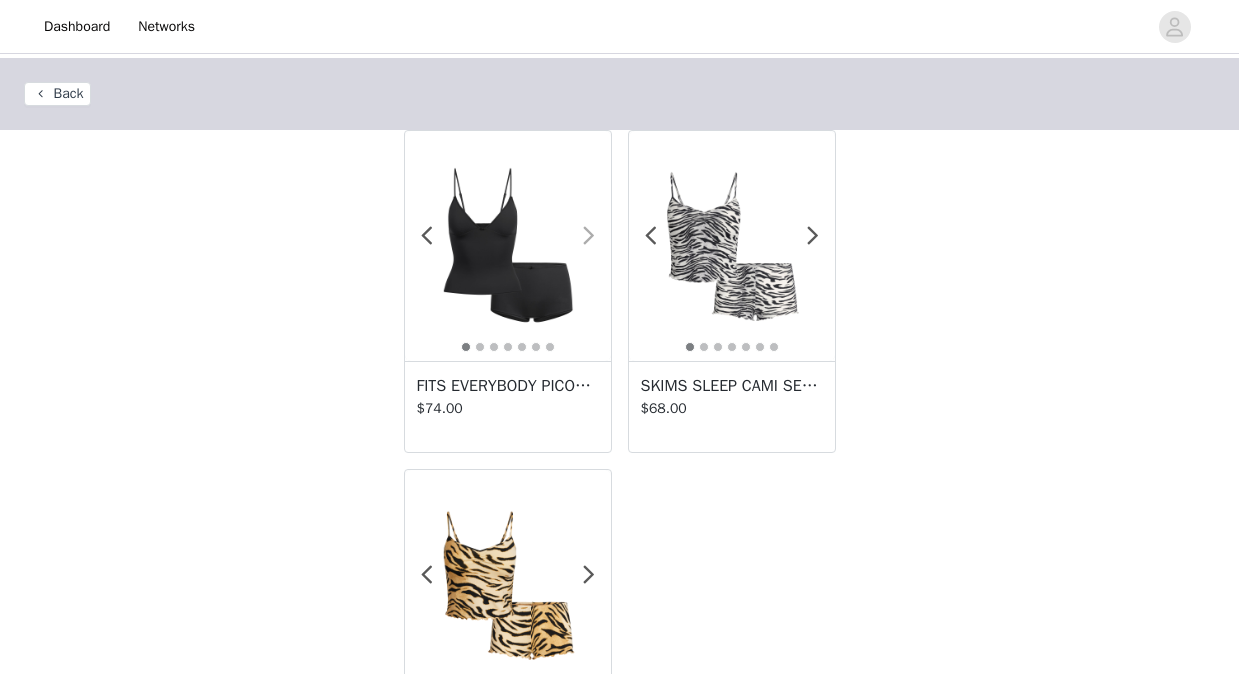 click at bounding box center [589, 236] 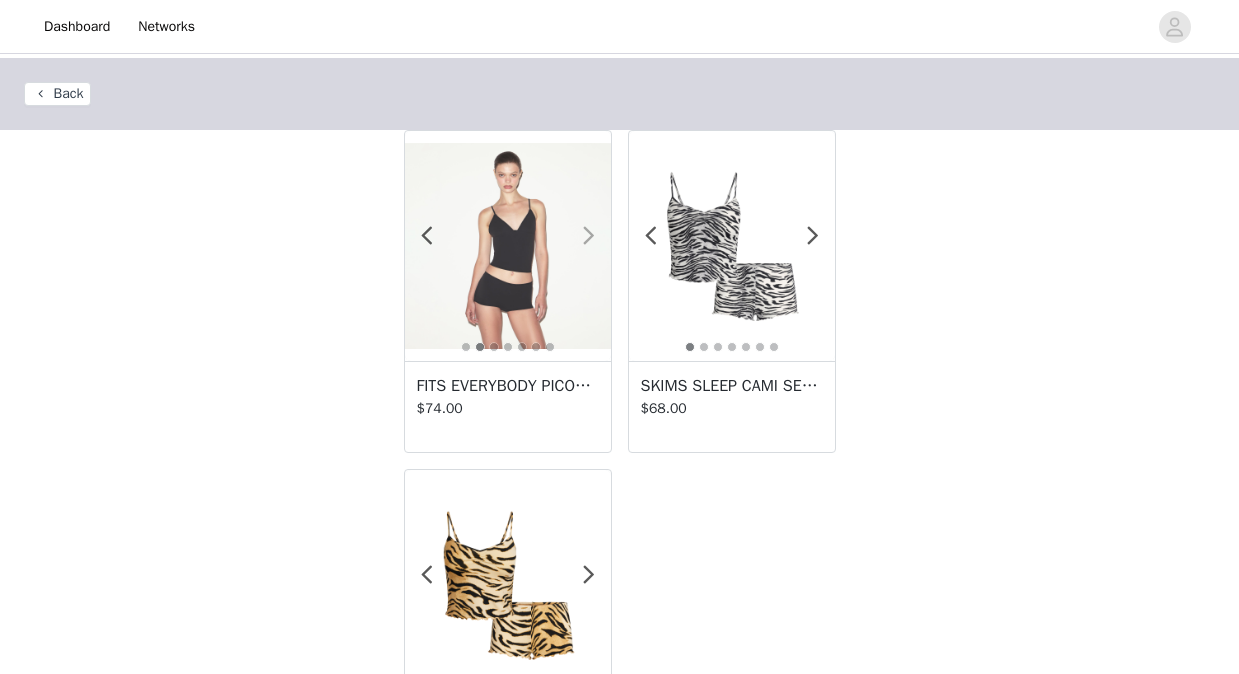 click at bounding box center [589, 236] 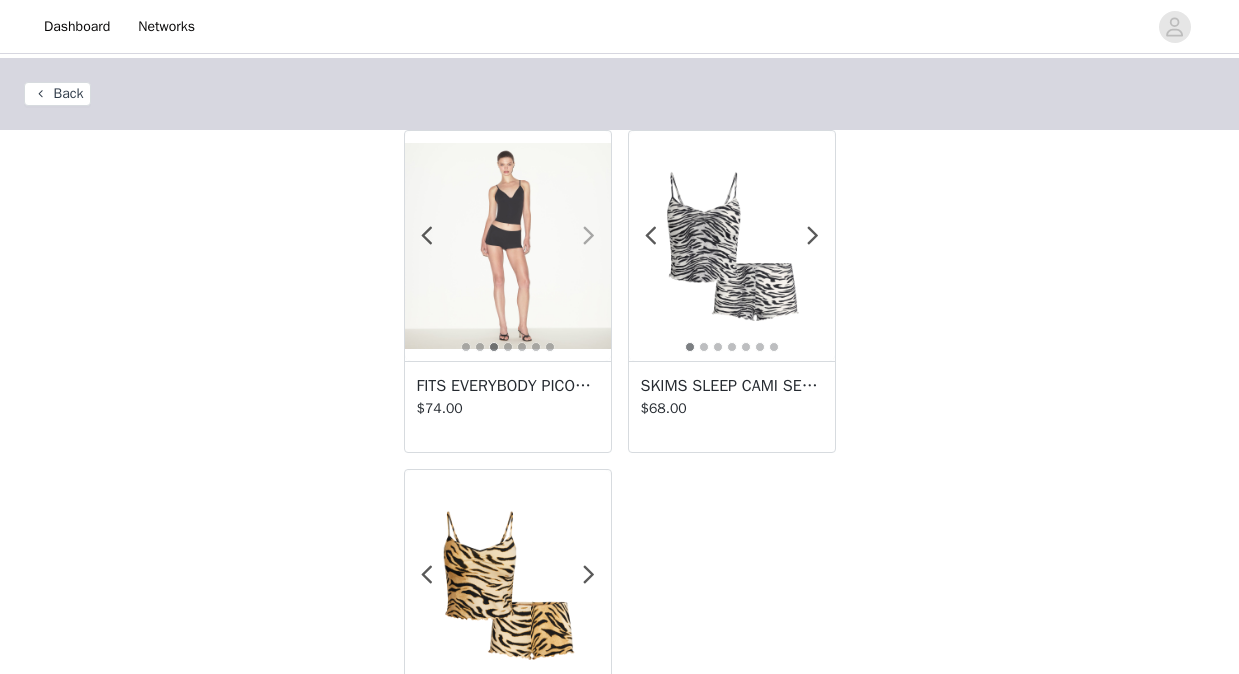 click at bounding box center [589, 236] 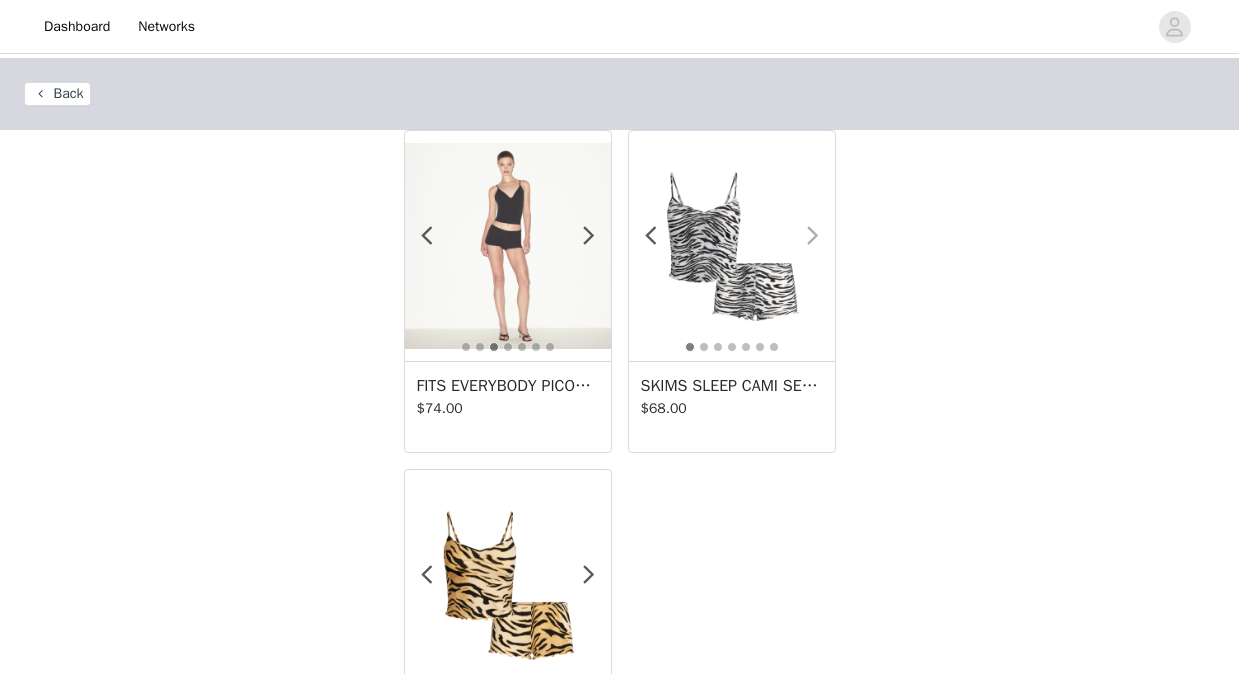 click at bounding box center (813, 236) 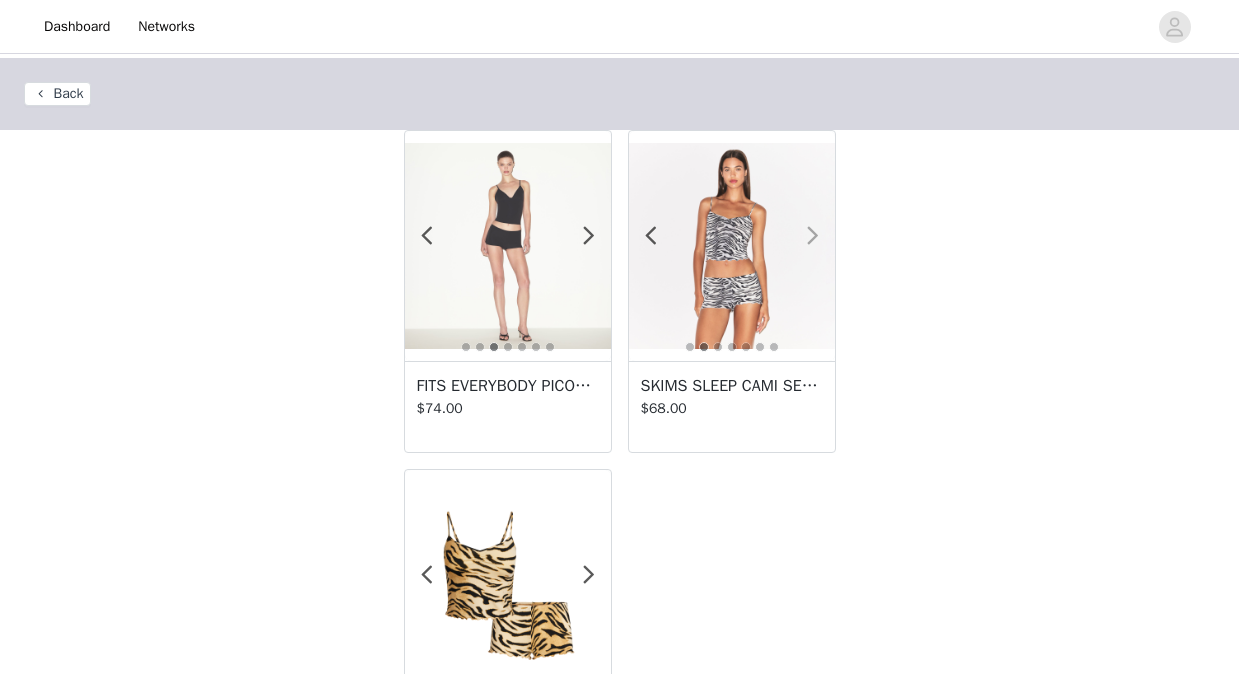 click at bounding box center (813, 236) 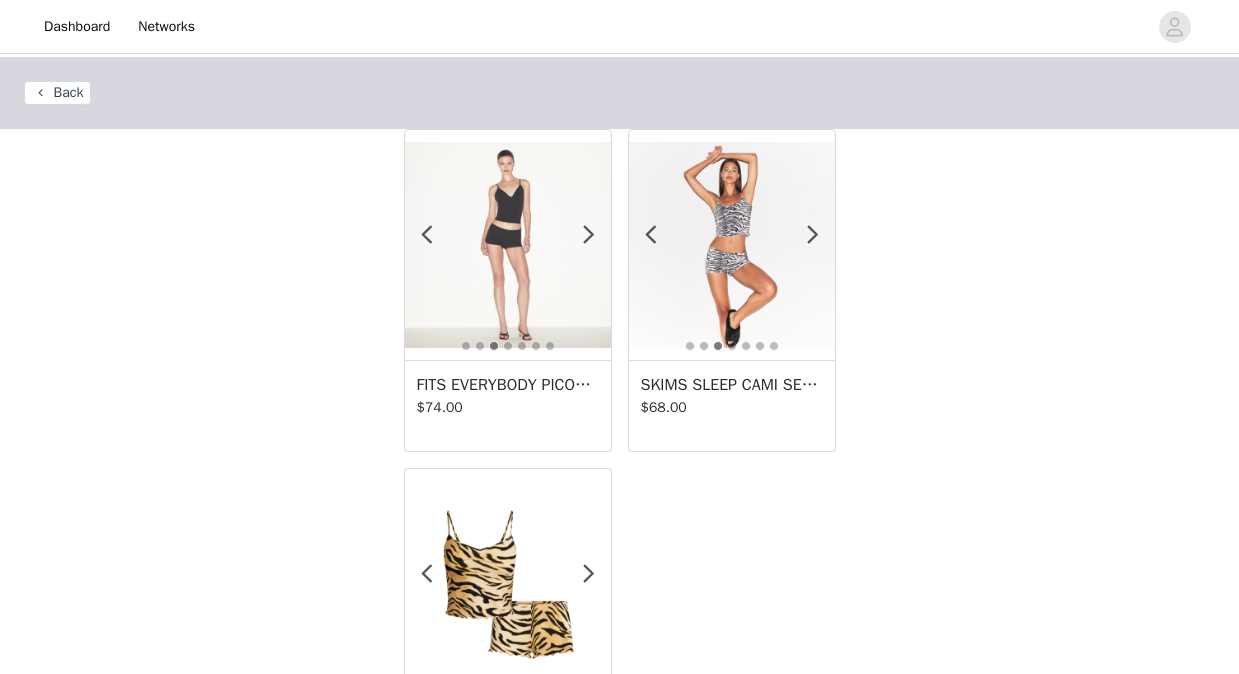 scroll, scrollTop: 0, scrollLeft: 0, axis: both 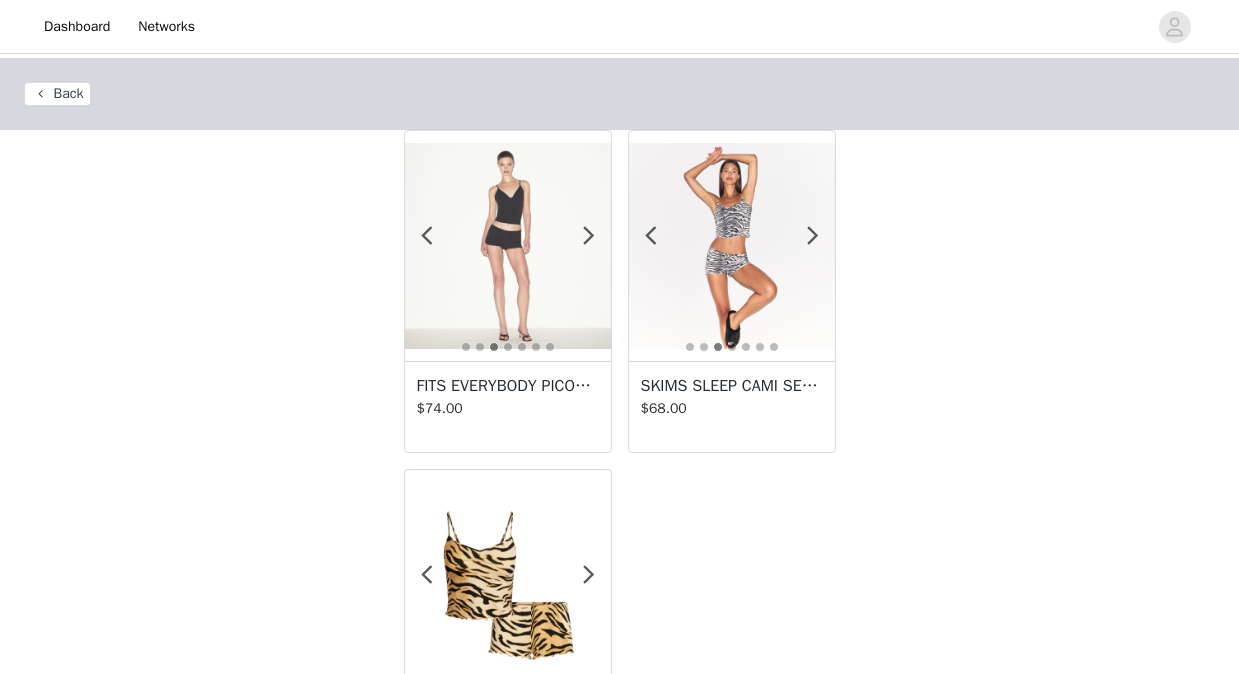 click on "FITS EVERYBODY PICOT CAMI AND BOY SHORT SET | ONYX" at bounding box center [508, 386] 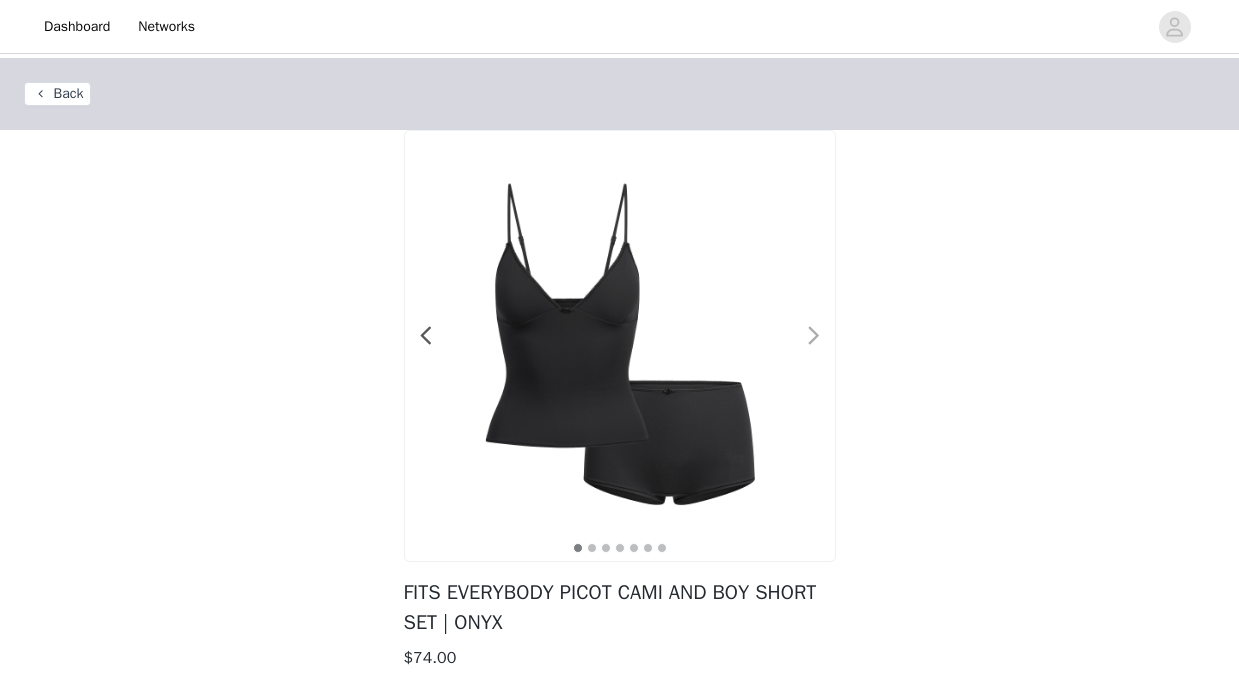 click at bounding box center (814, 336) 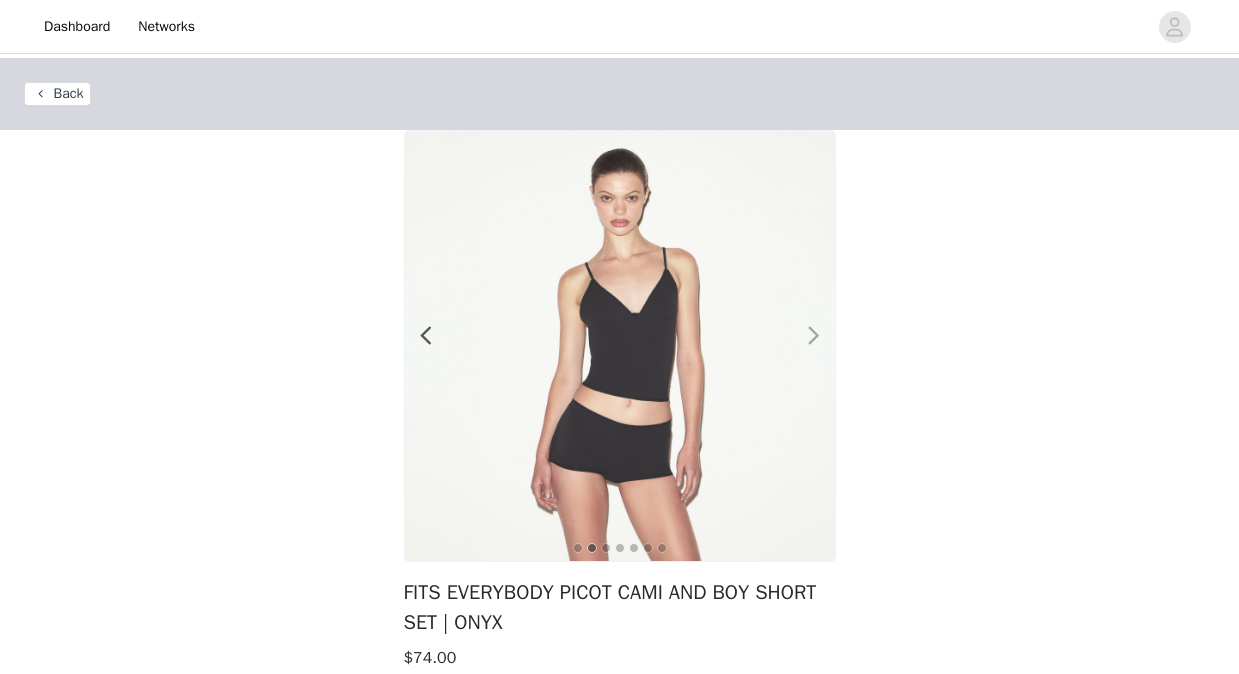 click at bounding box center [814, 336] 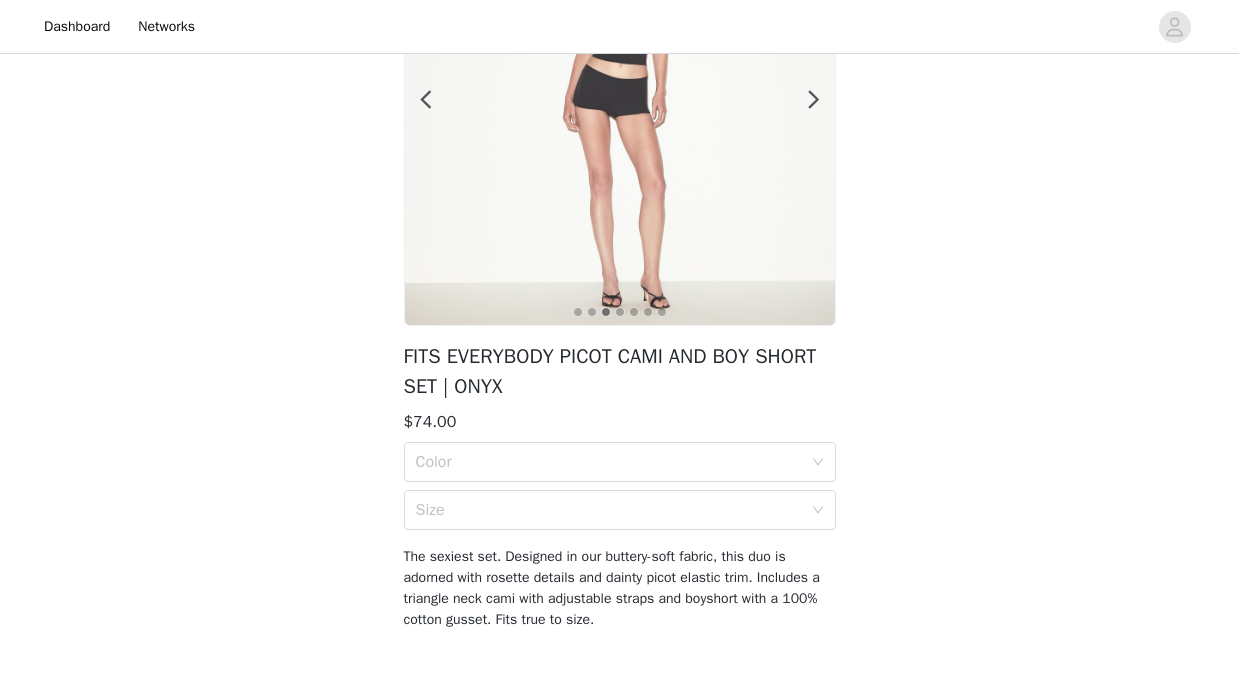 scroll, scrollTop: 312, scrollLeft: 0, axis: vertical 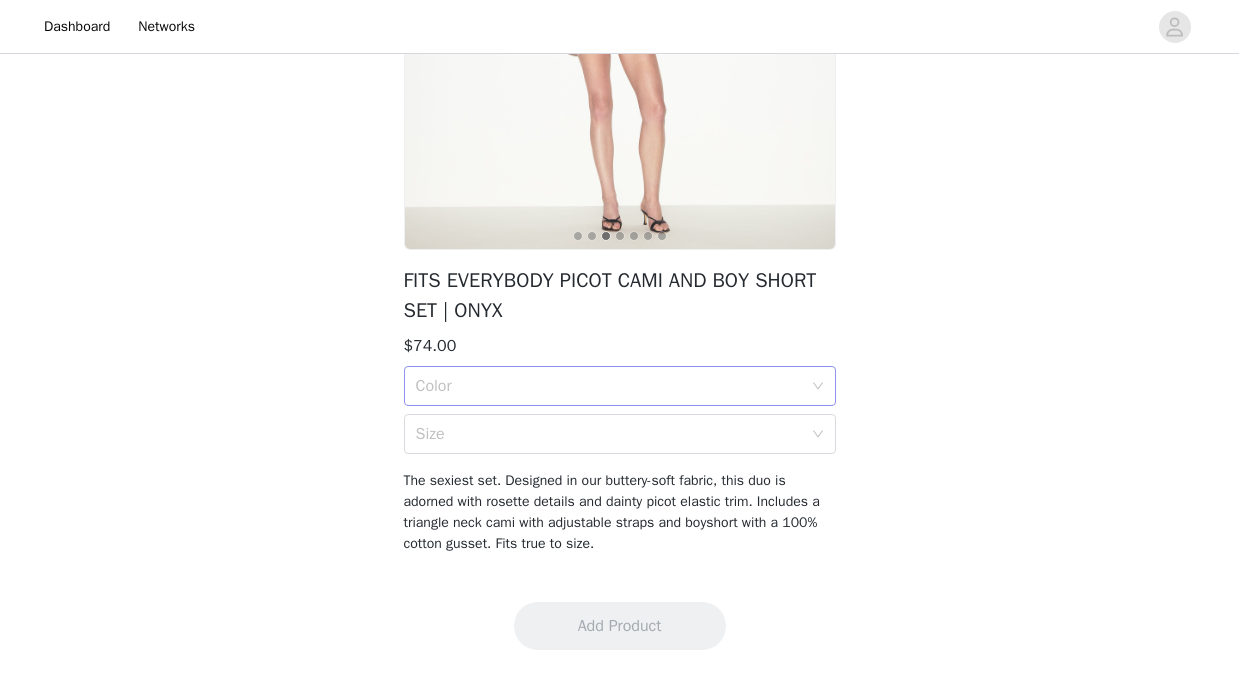 click on "Color" at bounding box center (609, 386) 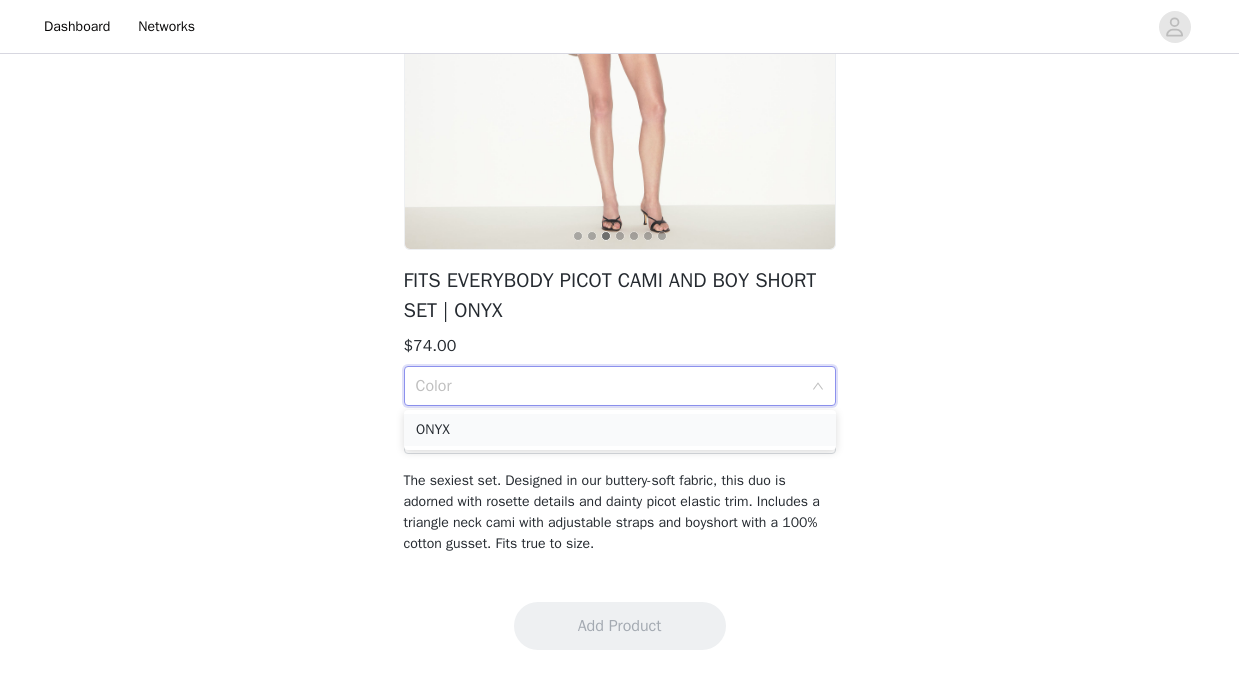 click on "ONYX" at bounding box center (620, 430) 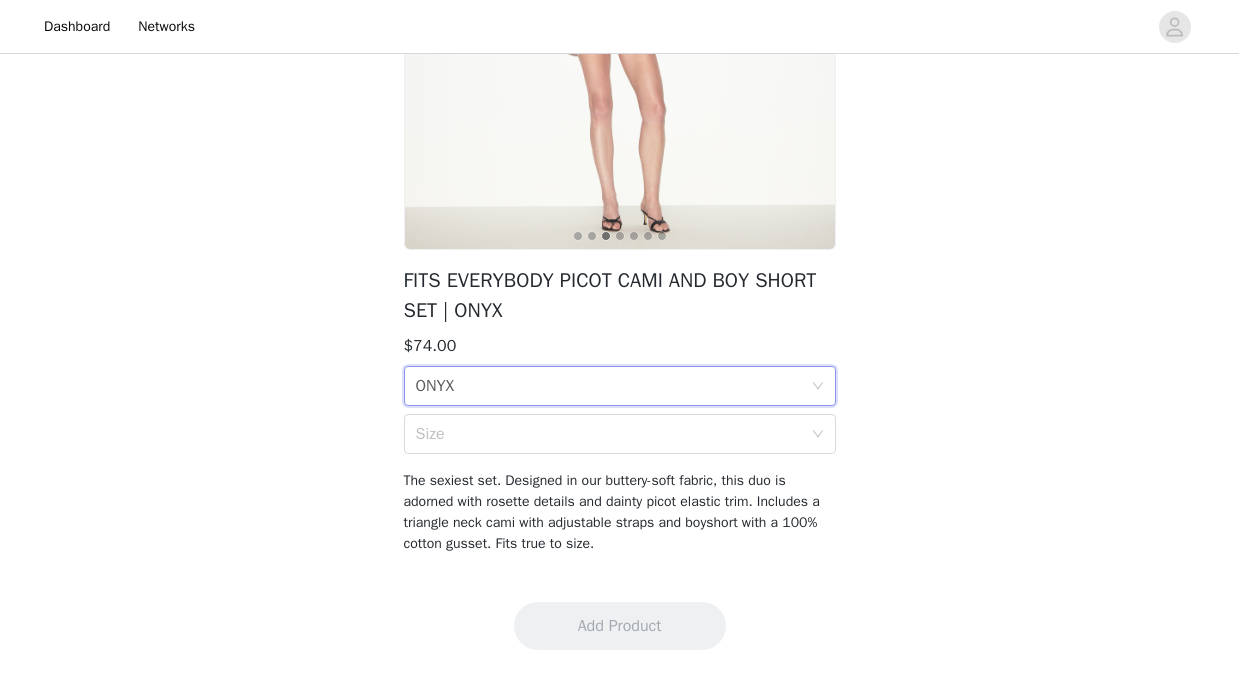 click on "Size" at bounding box center (609, 434) 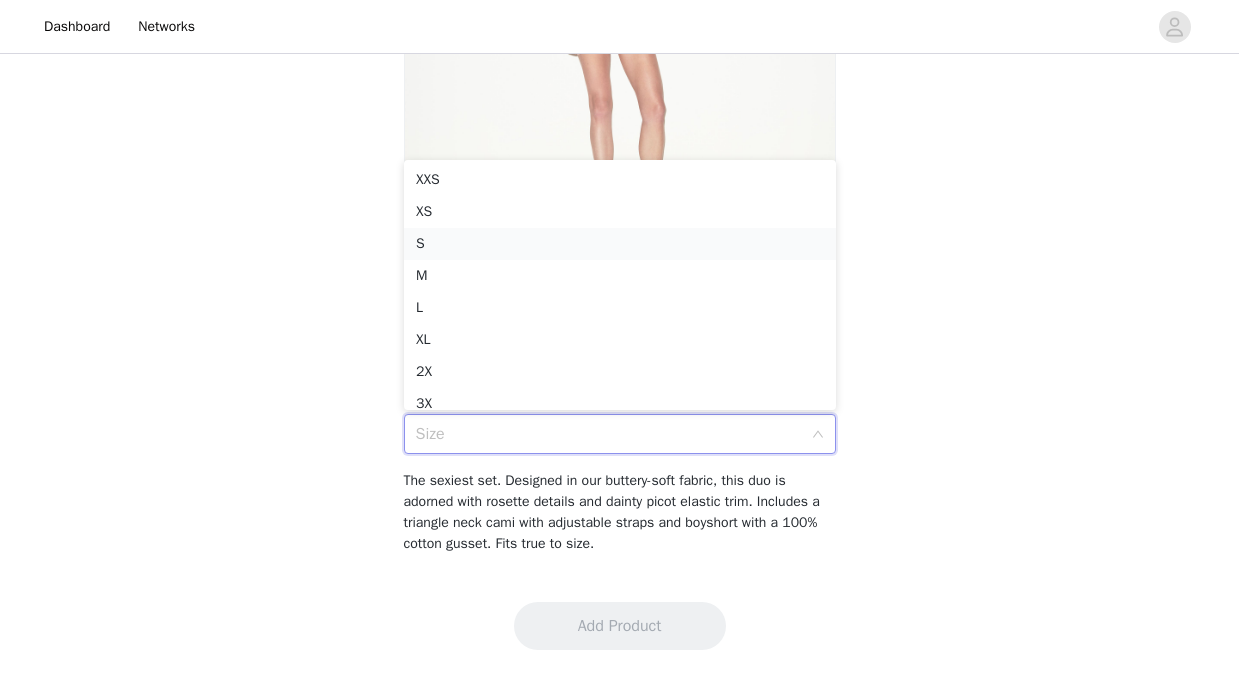 click on "S" at bounding box center [620, 244] 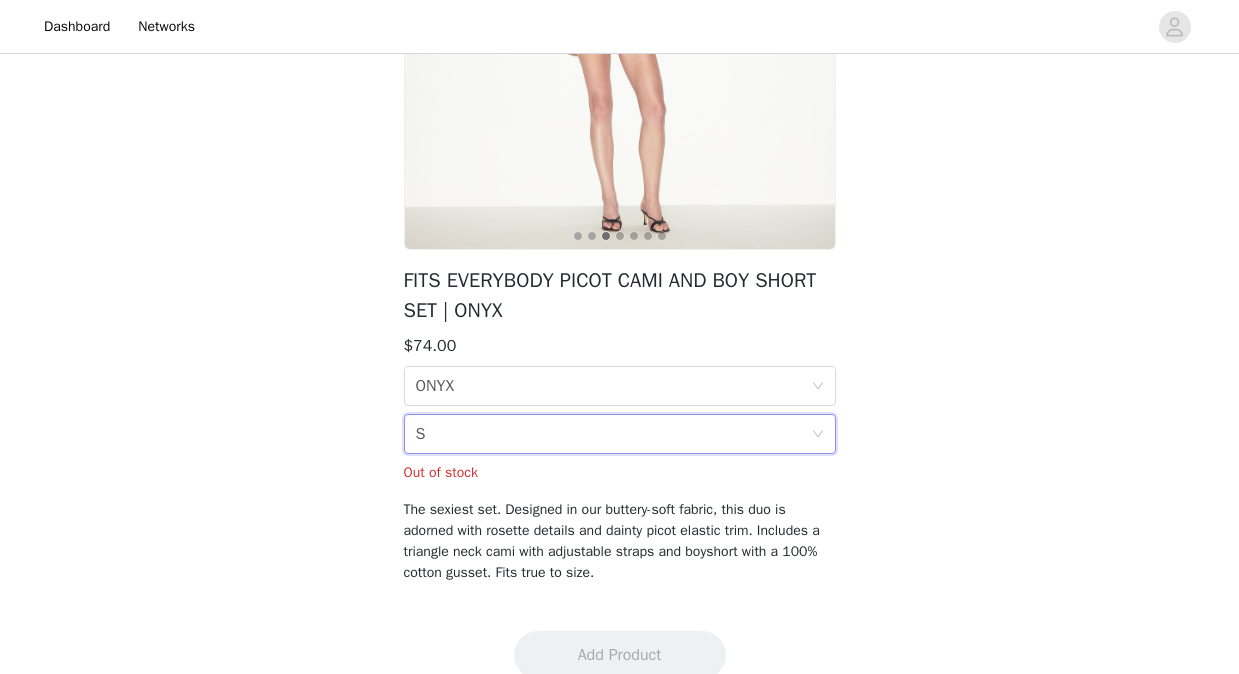 click on "Size S" at bounding box center [613, 434] 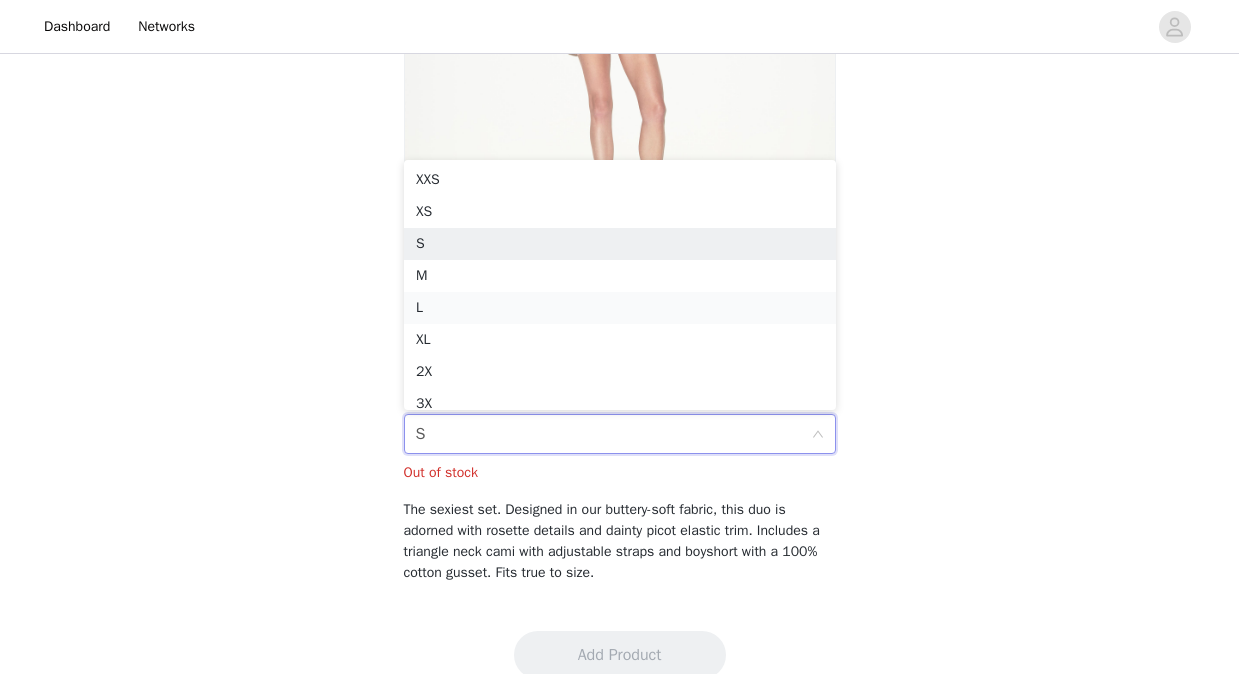 scroll, scrollTop: 9, scrollLeft: 0, axis: vertical 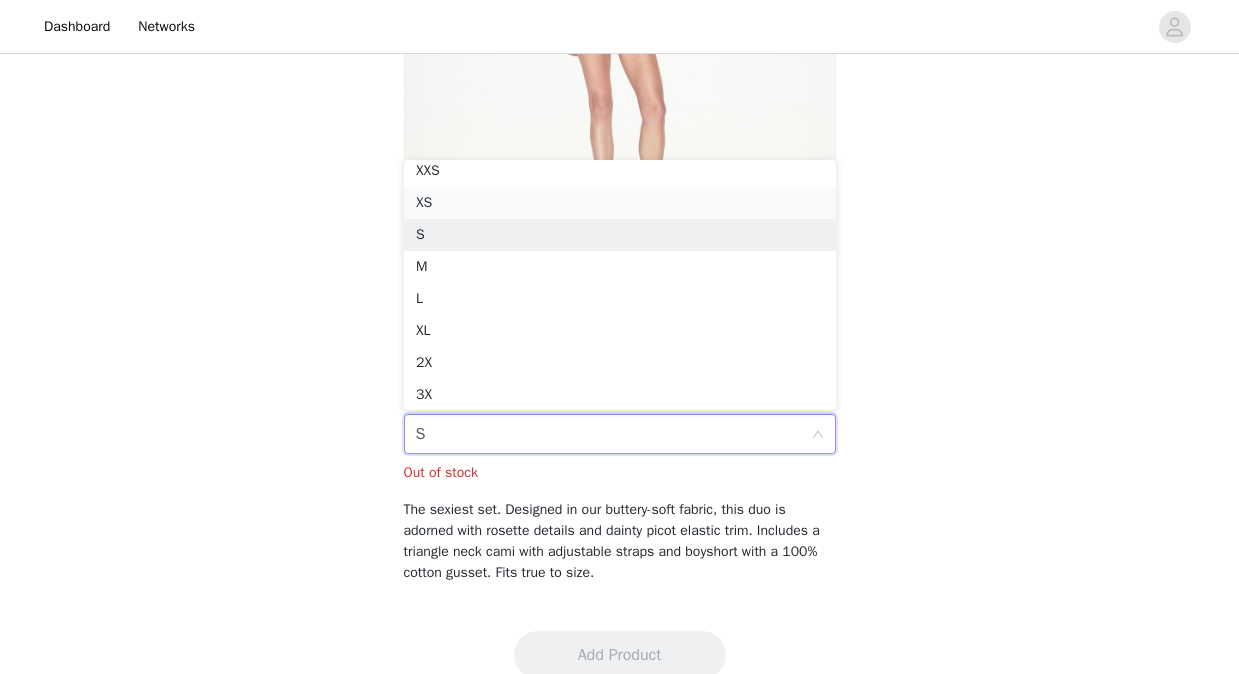 click on "XS" at bounding box center (620, 203) 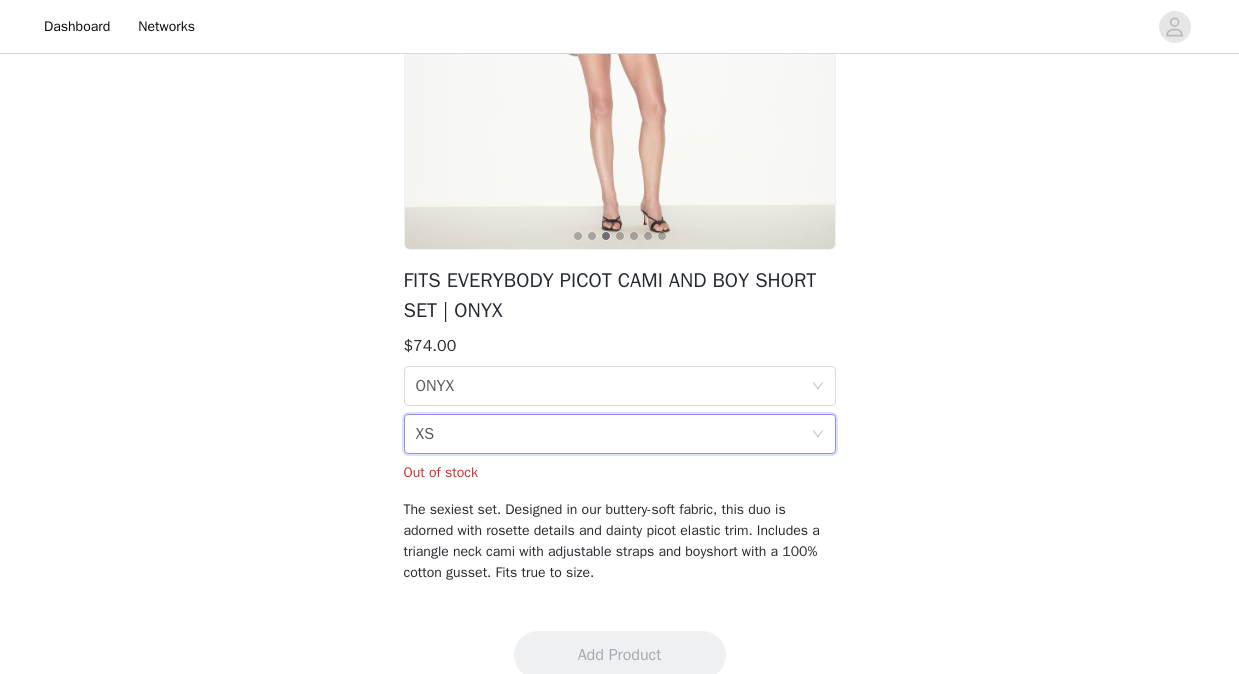 click on "XS" at bounding box center [425, 434] 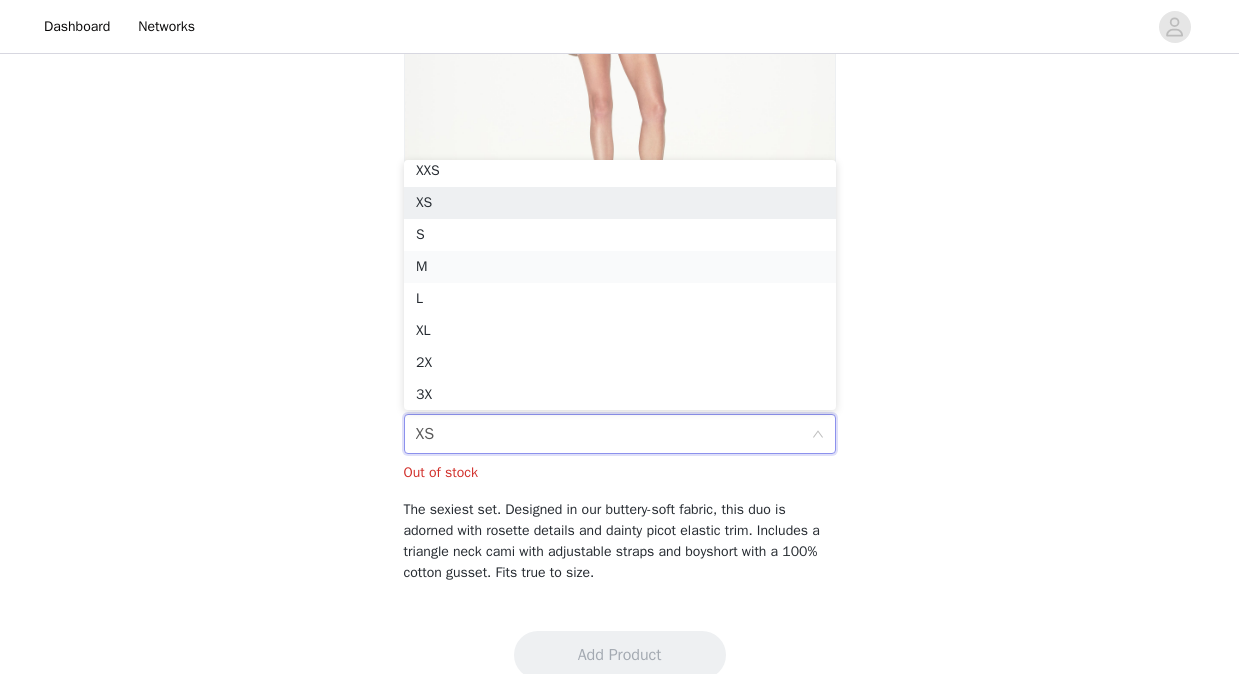 scroll, scrollTop: 10, scrollLeft: 0, axis: vertical 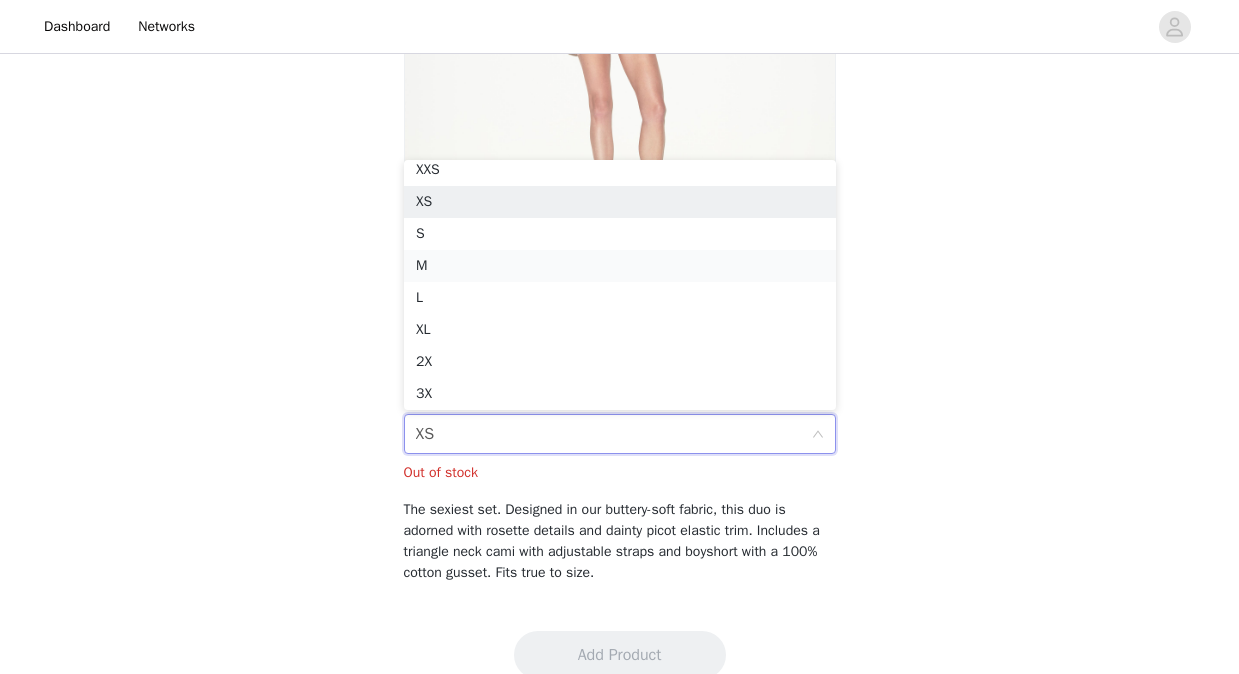 click on "M" at bounding box center [620, 266] 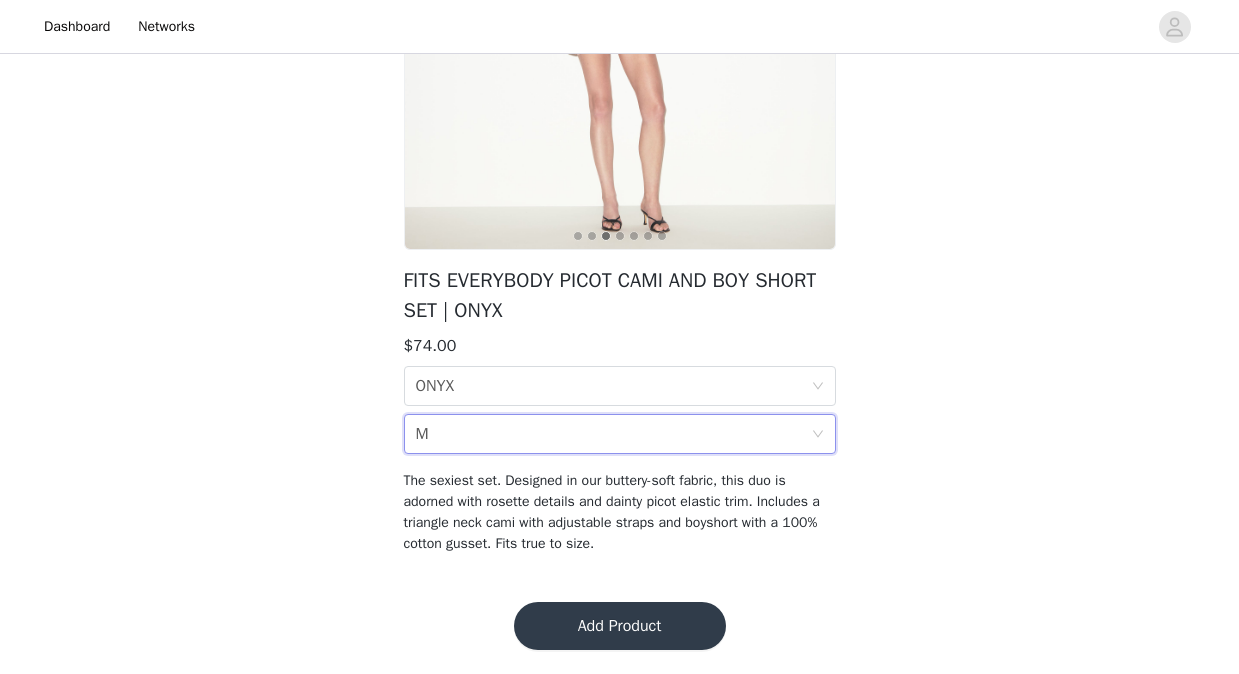 click on "Size M" at bounding box center [613, 434] 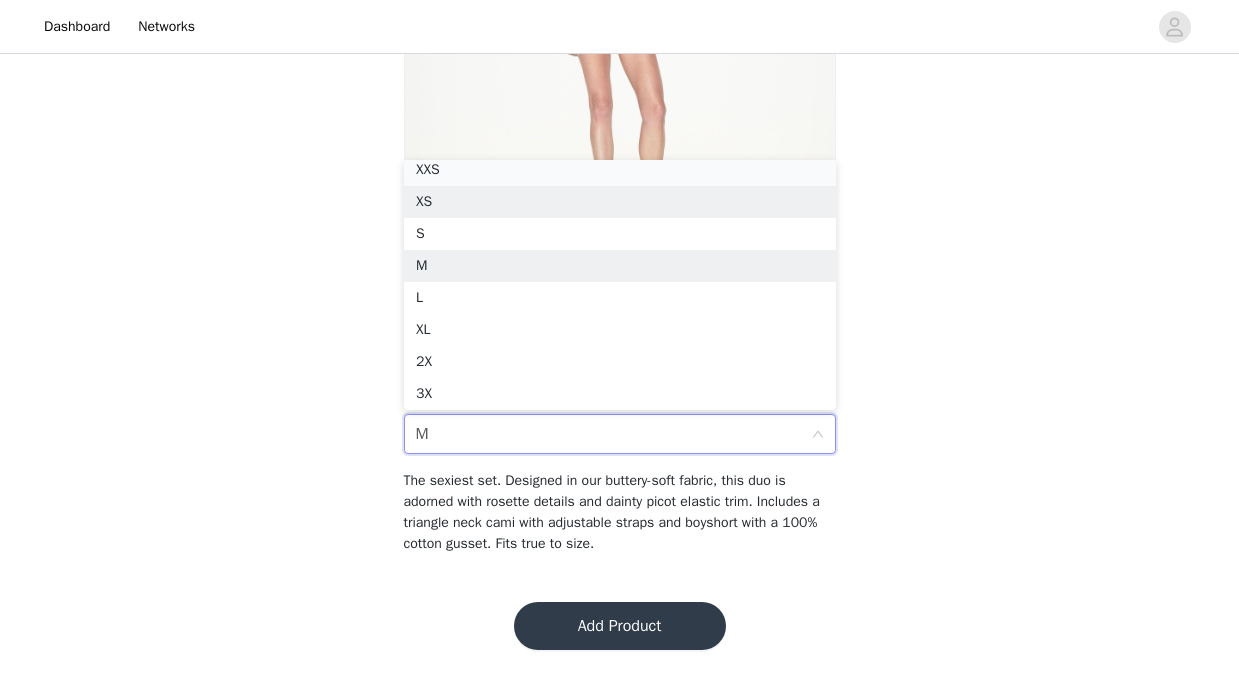 scroll, scrollTop: 4, scrollLeft: 0, axis: vertical 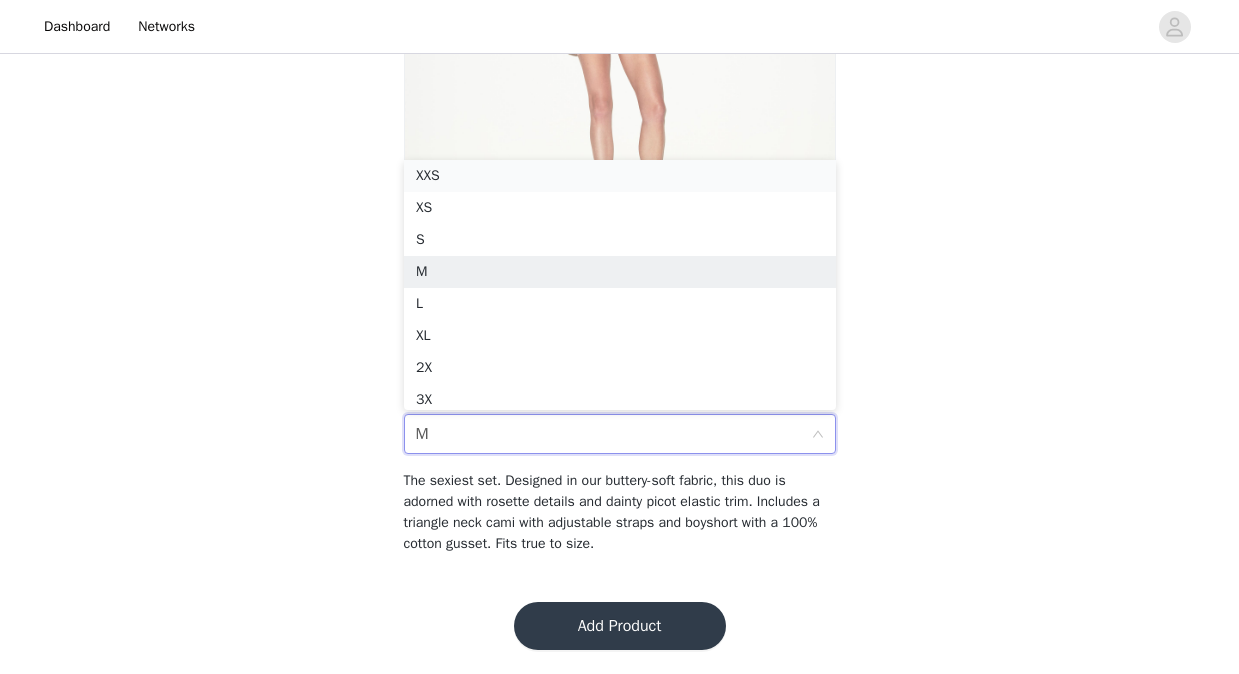 click on "XXS" at bounding box center [620, 176] 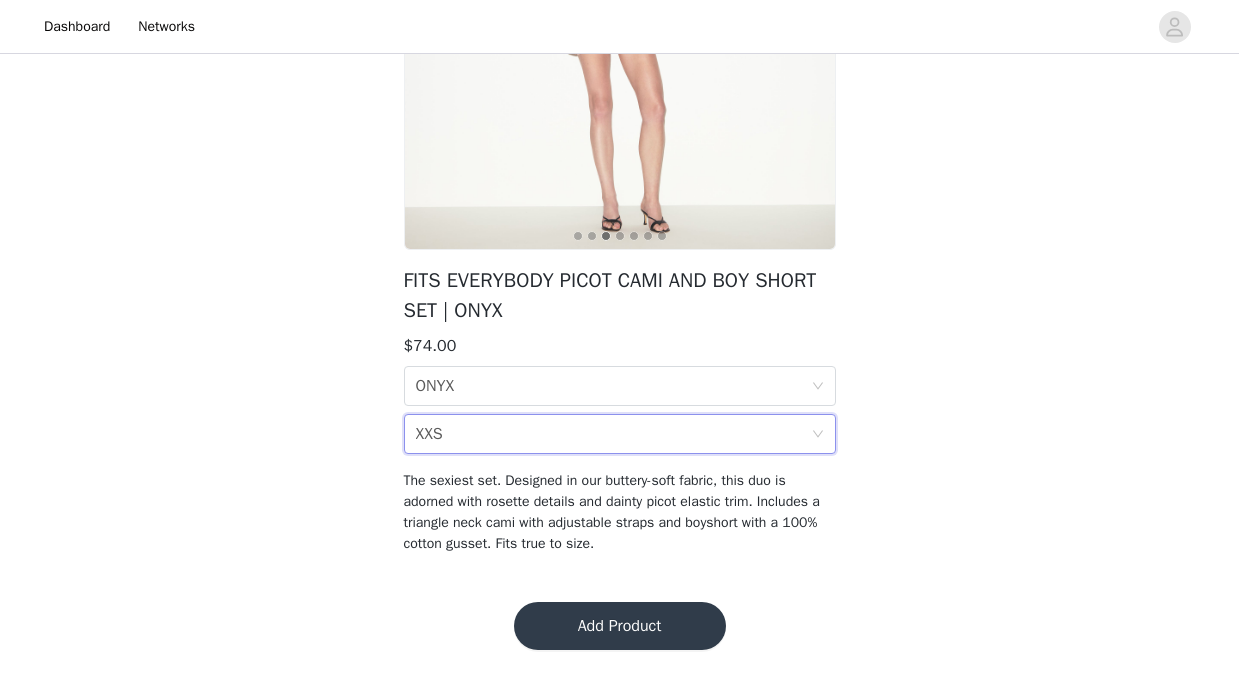 click on "Size XXS" at bounding box center (613, 434) 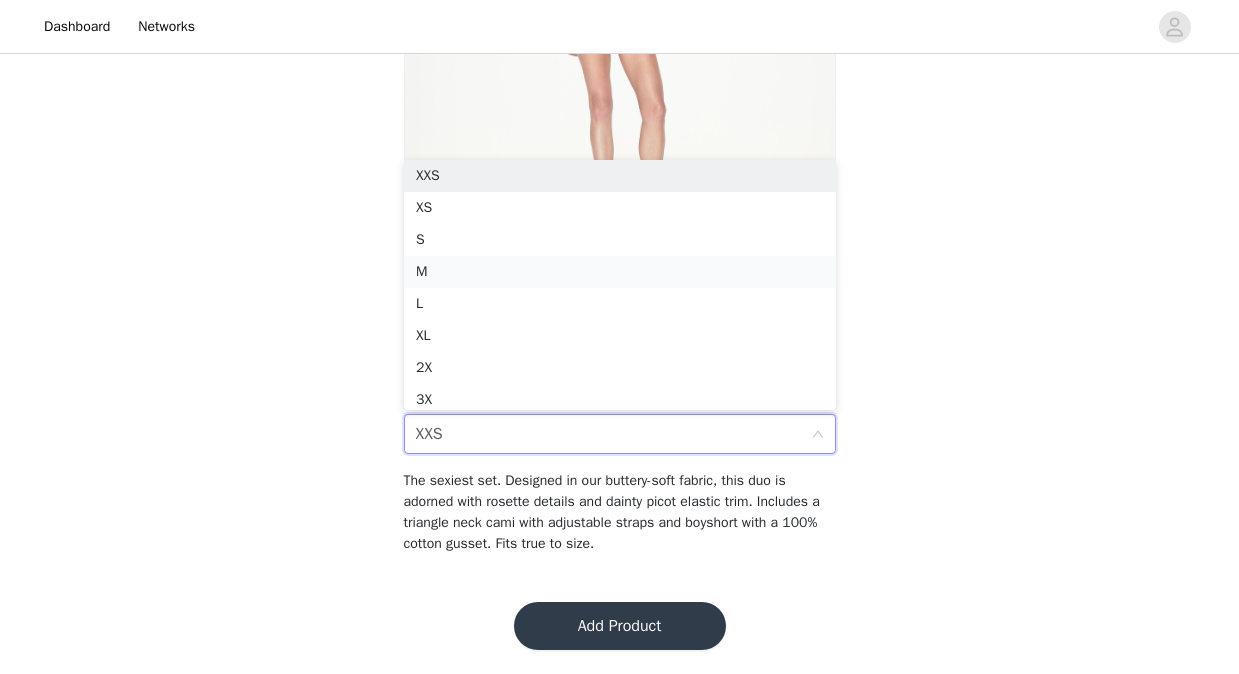 scroll, scrollTop: 10, scrollLeft: 0, axis: vertical 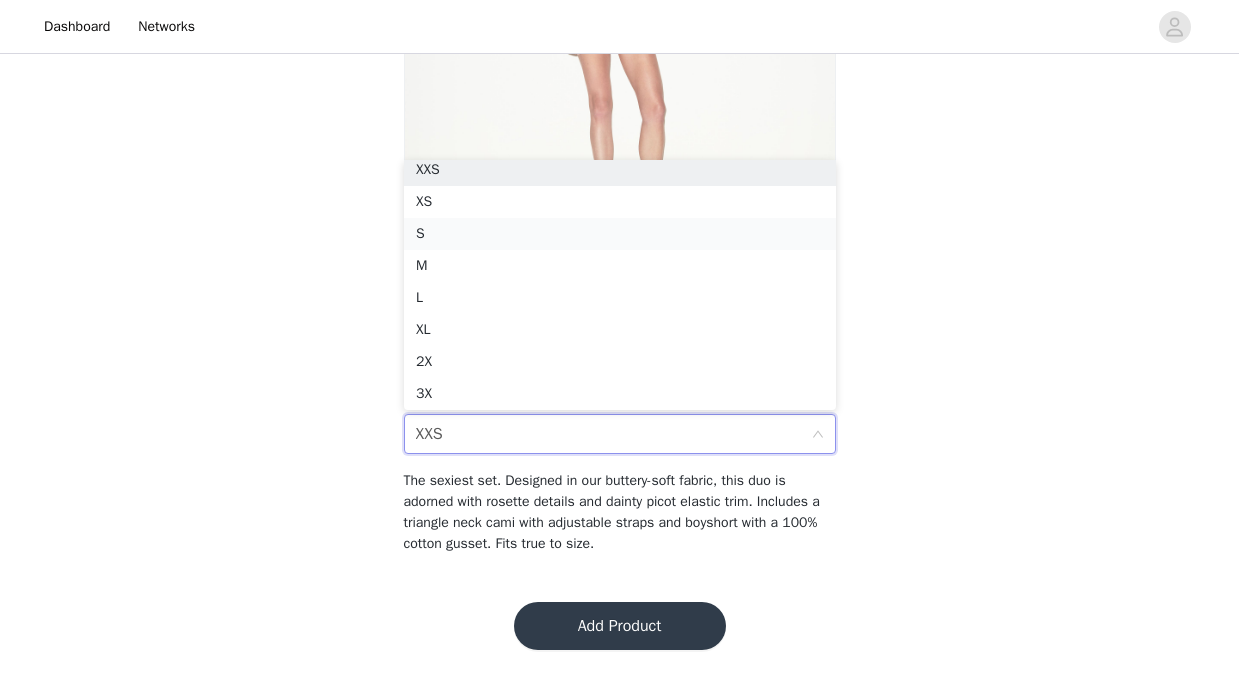 click on "S" at bounding box center (620, 234) 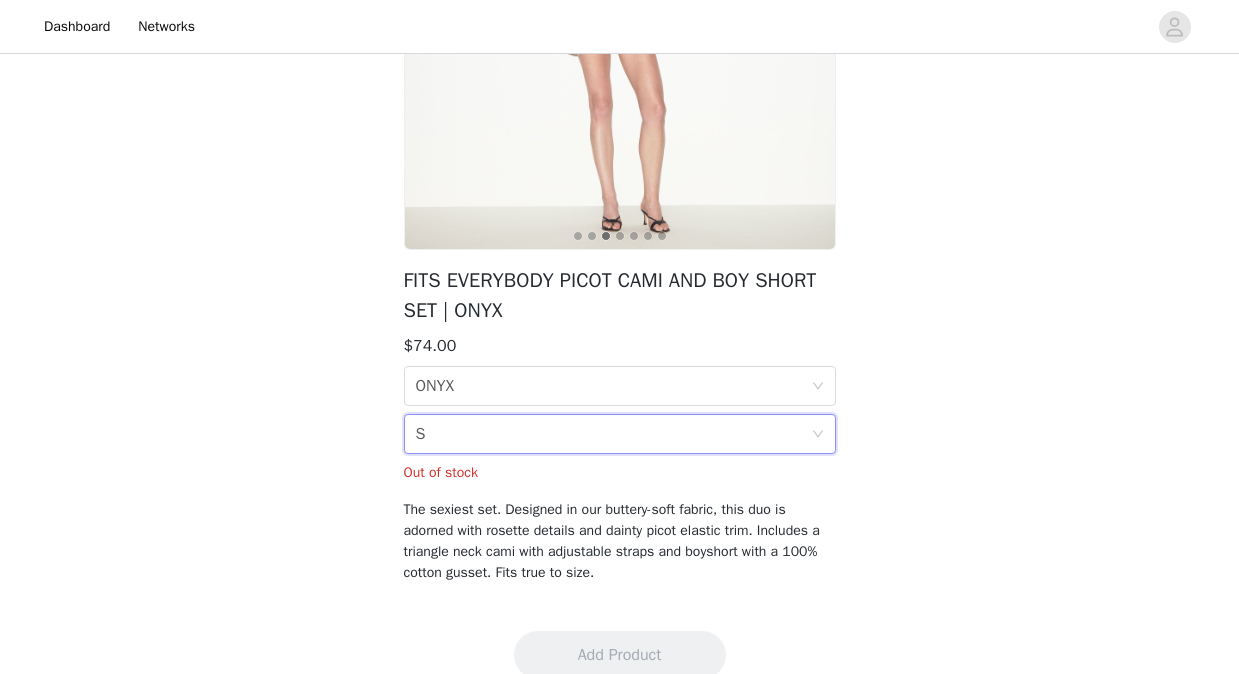 click on "Size S" at bounding box center [613, 434] 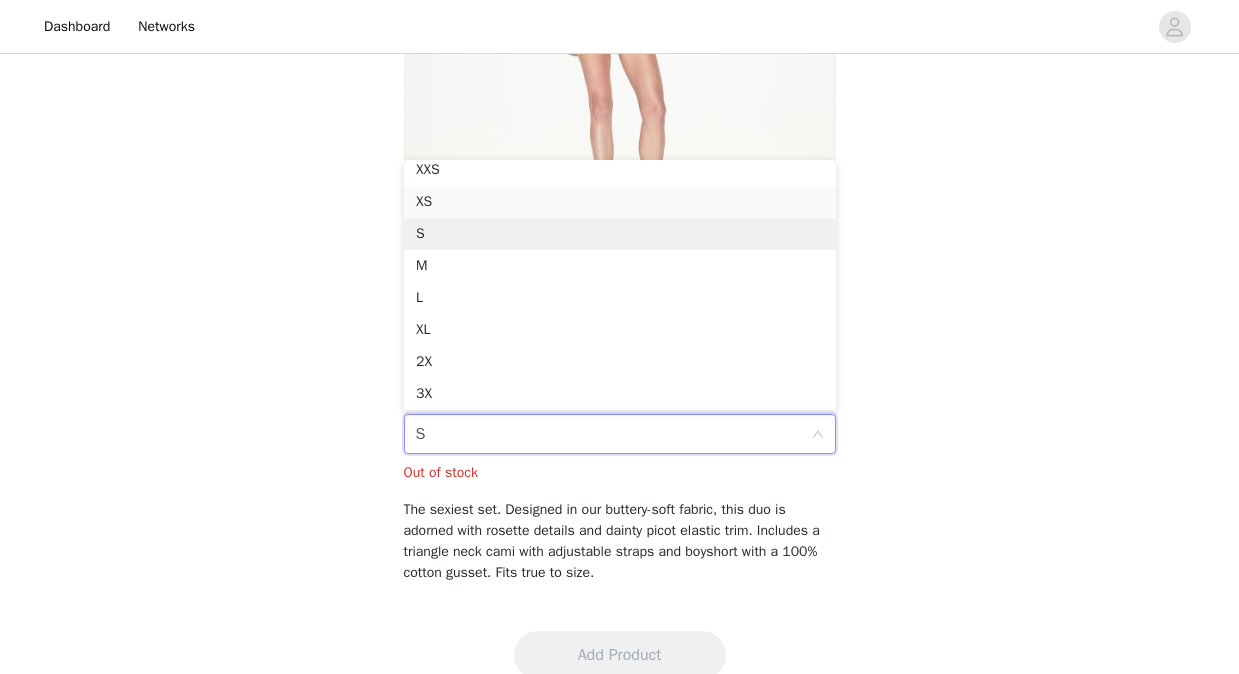 click on "XS" at bounding box center [620, 202] 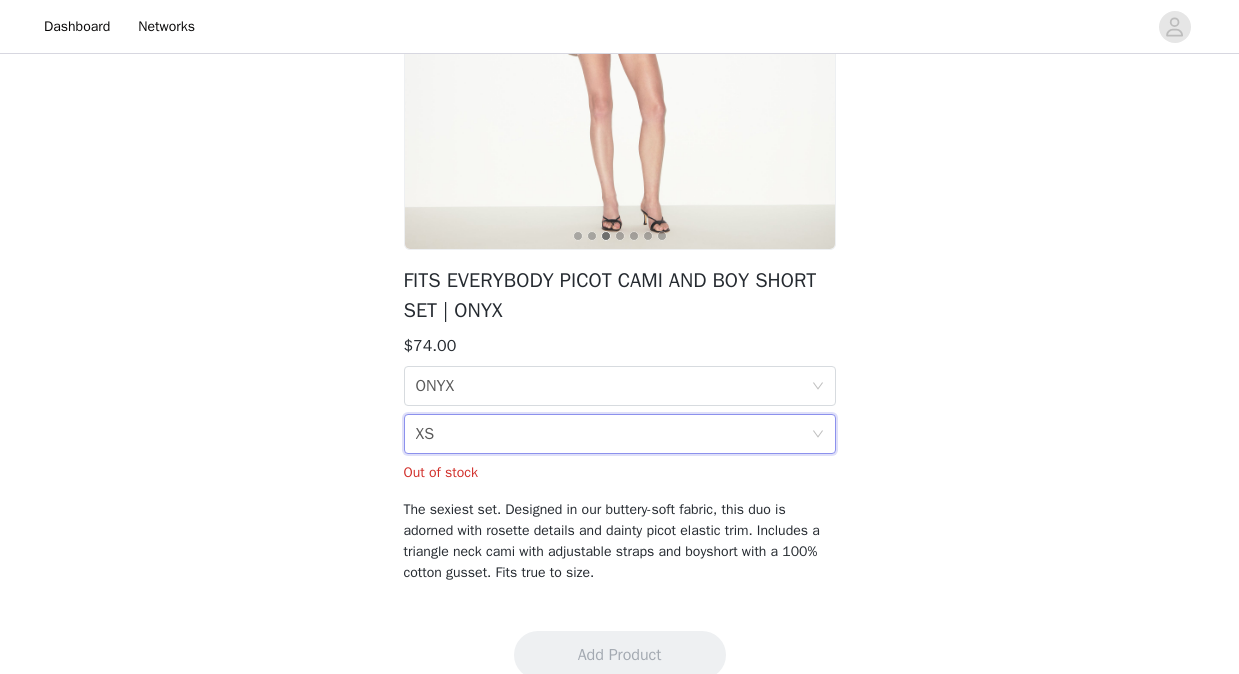 click on "Size XS" at bounding box center (613, 434) 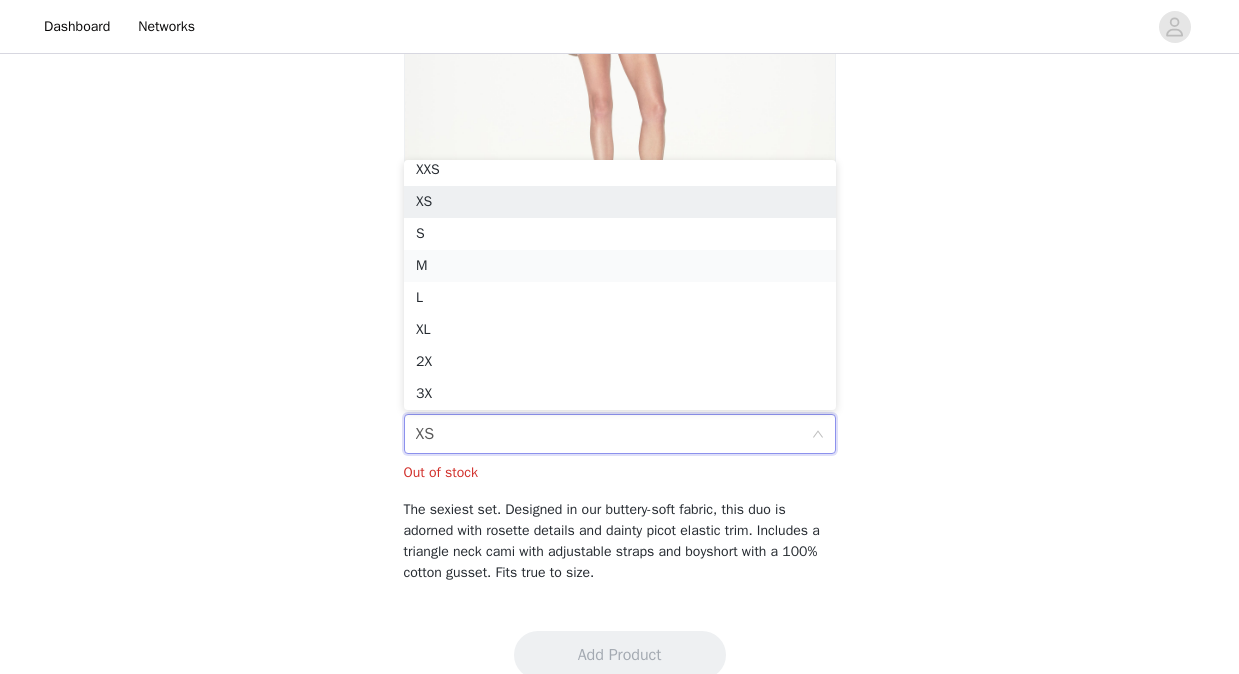 click on "M" at bounding box center [620, 266] 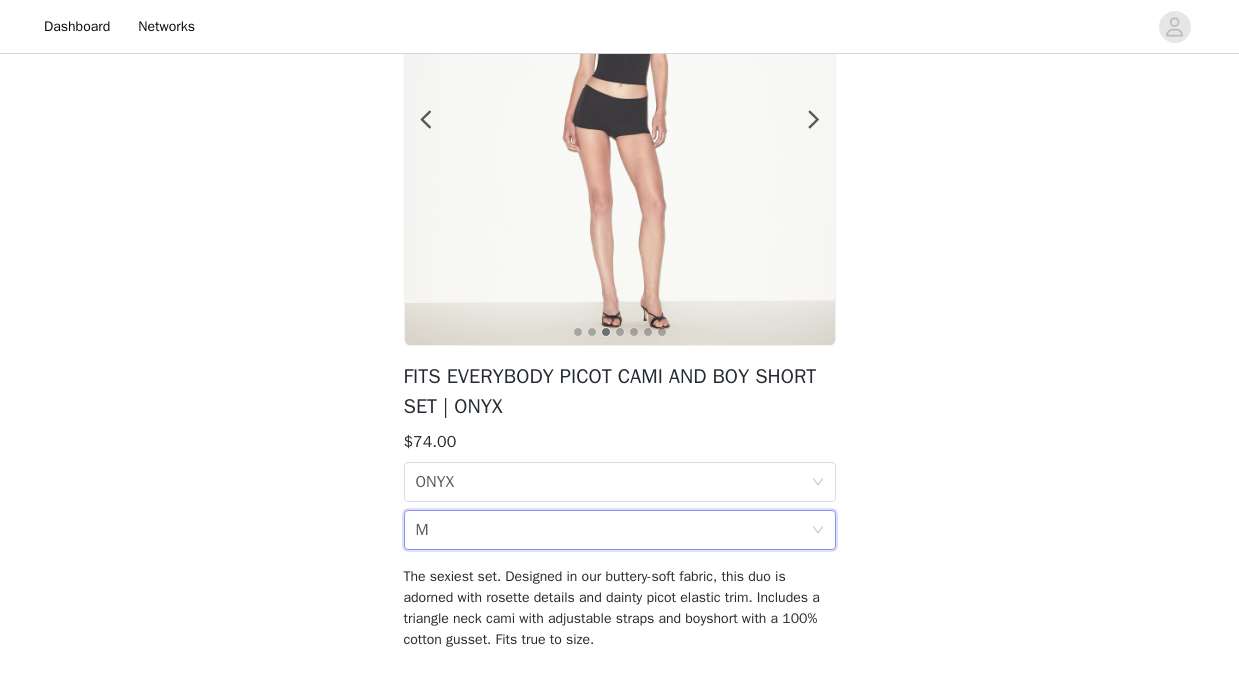 scroll, scrollTop: 312, scrollLeft: 0, axis: vertical 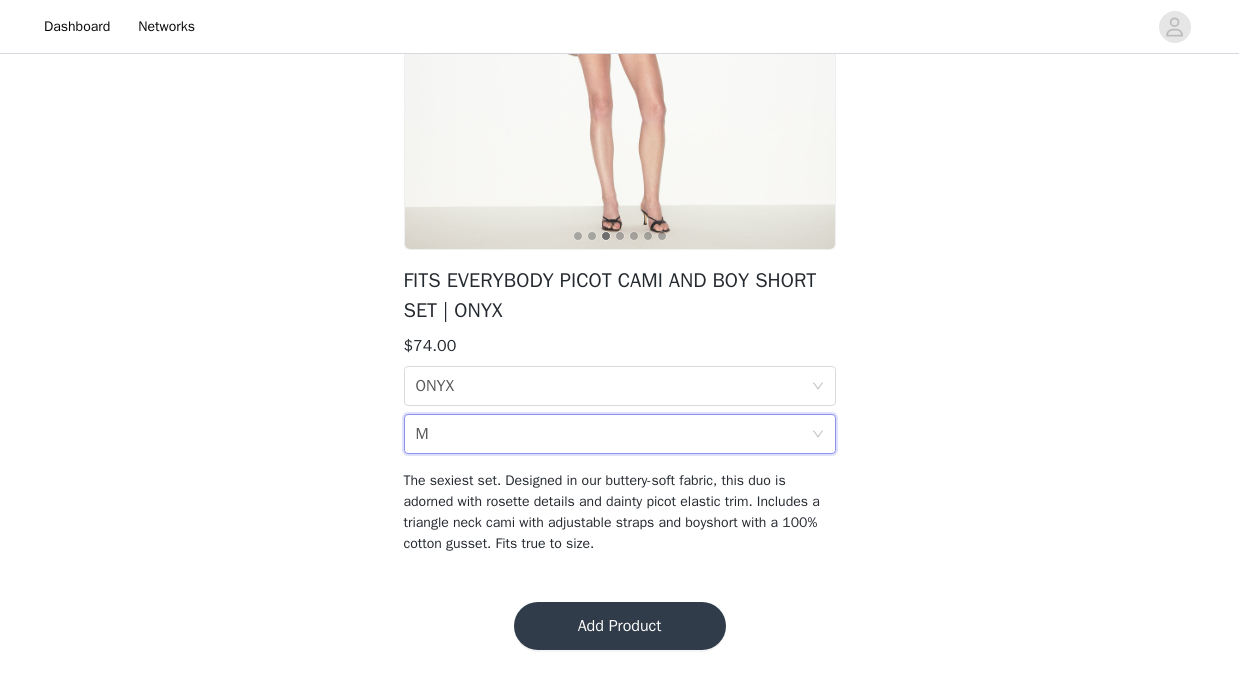 click on "Add Product" at bounding box center (620, 626) 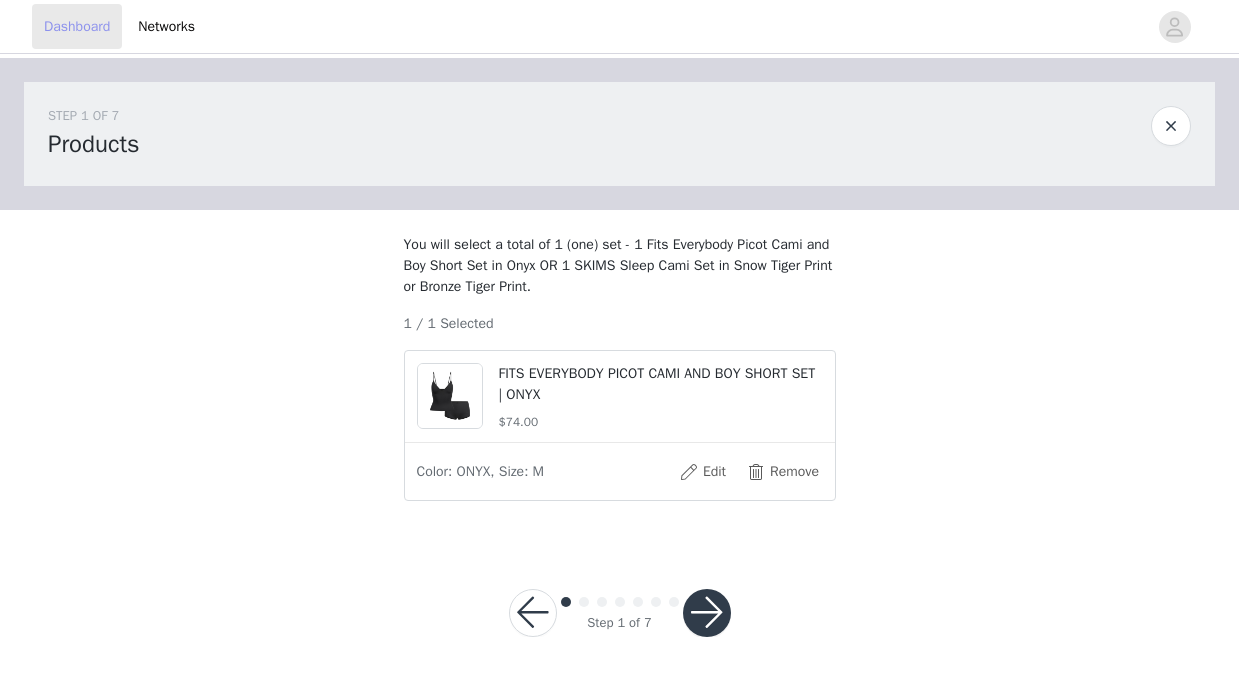 scroll, scrollTop: 31, scrollLeft: 0, axis: vertical 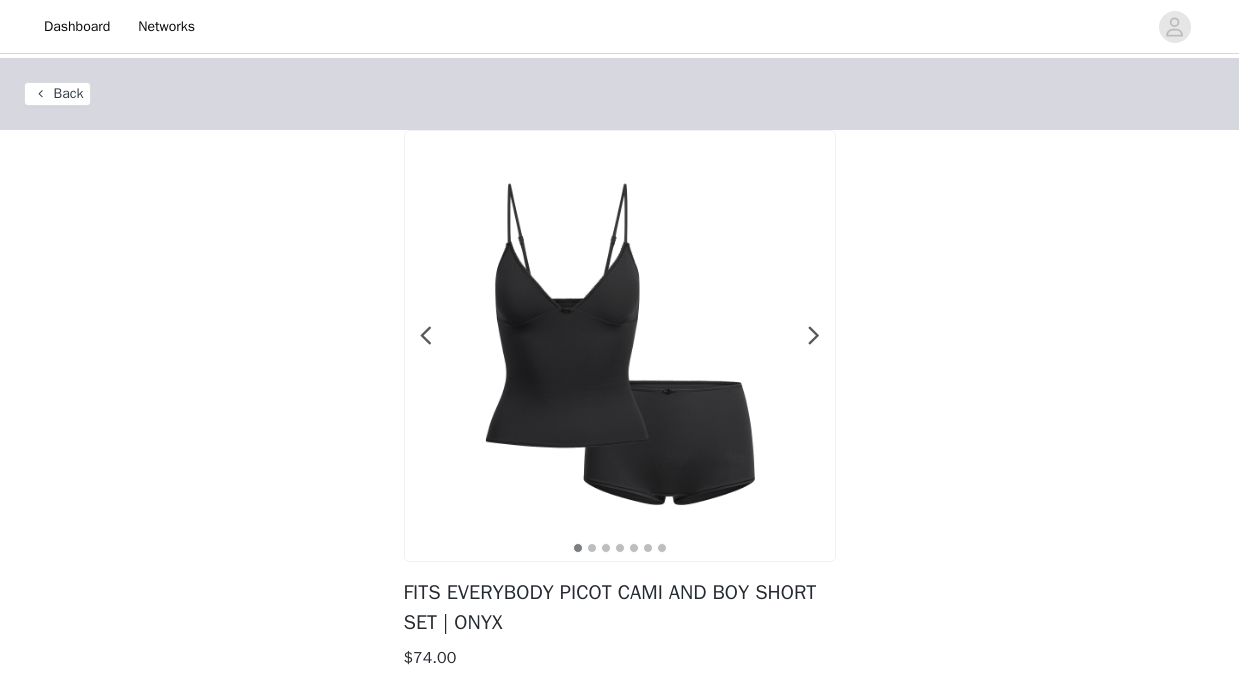 click at bounding box center (620, 346) 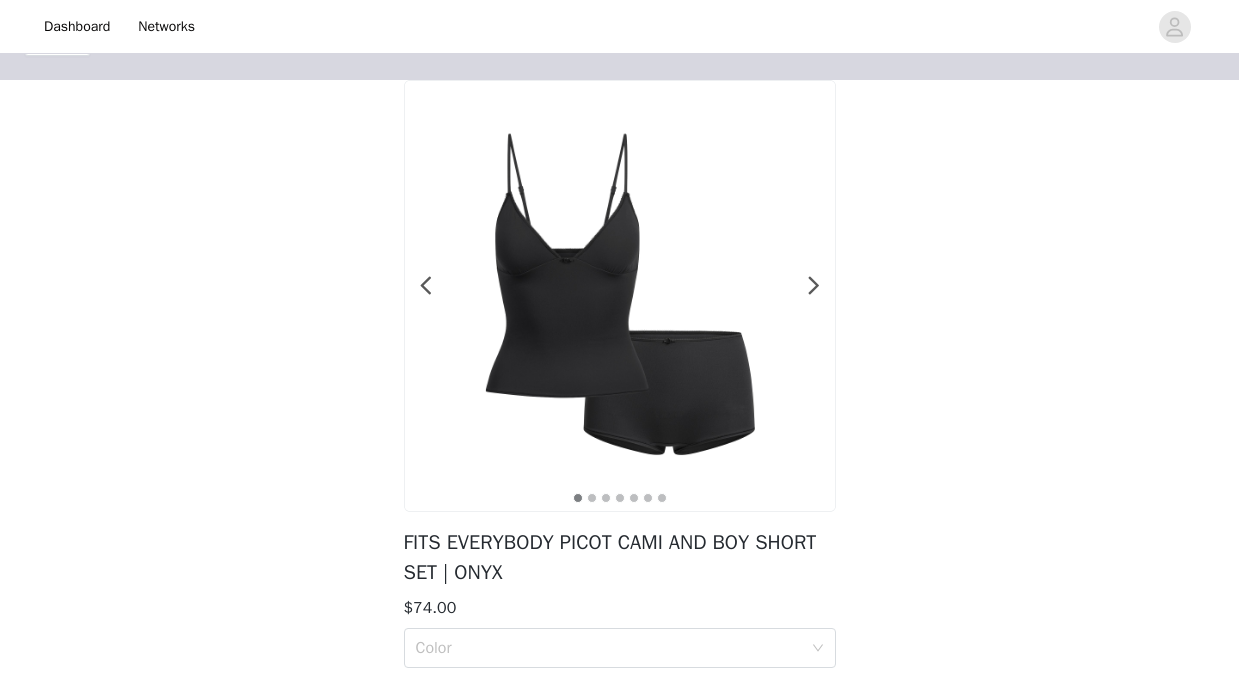 scroll, scrollTop: 0, scrollLeft: 0, axis: both 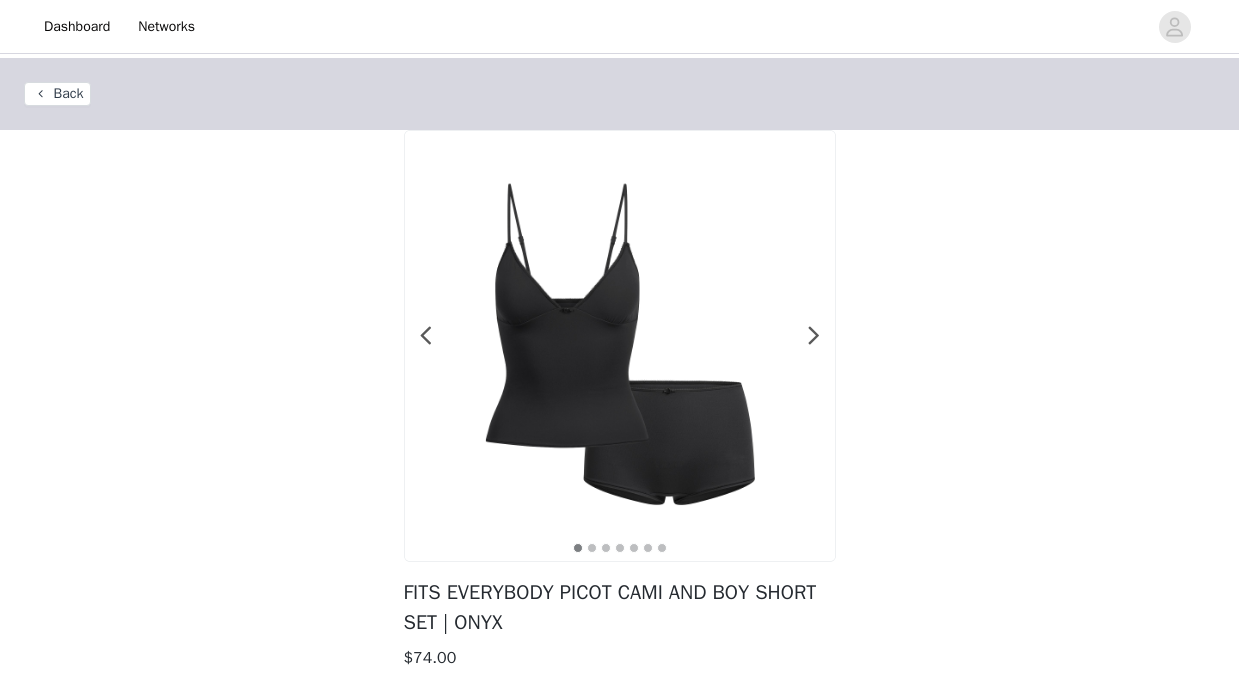 click on "Back" at bounding box center [57, 94] 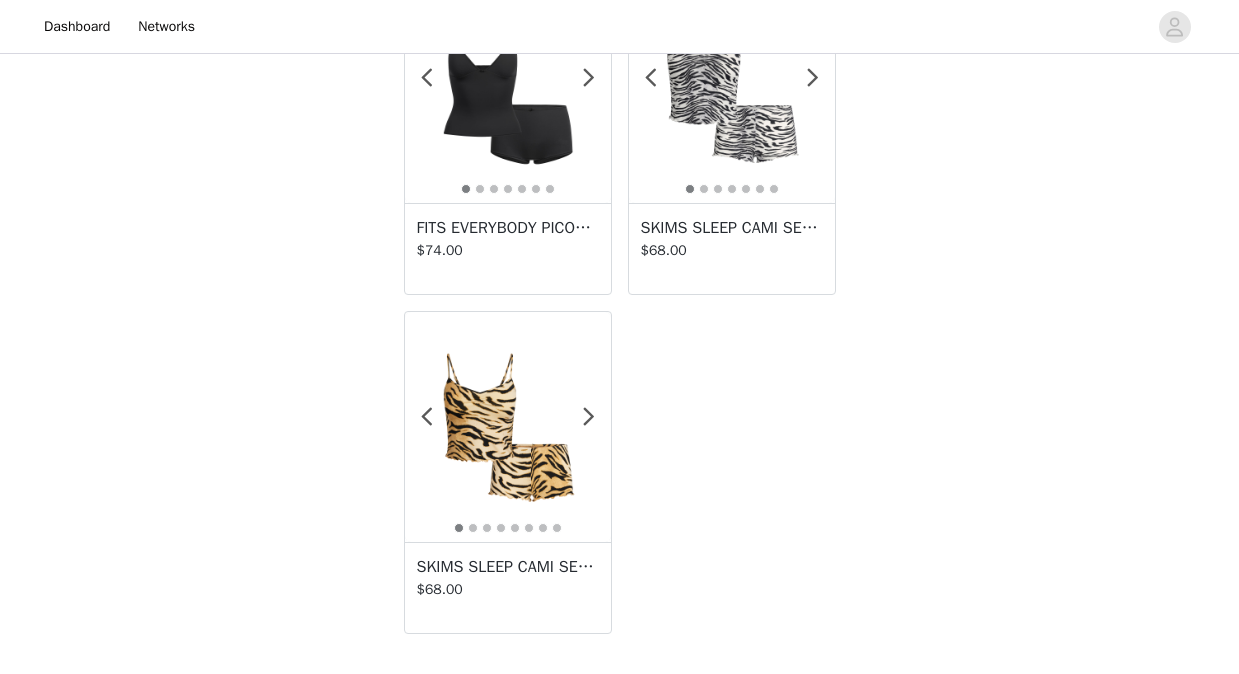 scroll, scrollTop: 0, scrollLeft: 0, axis: both 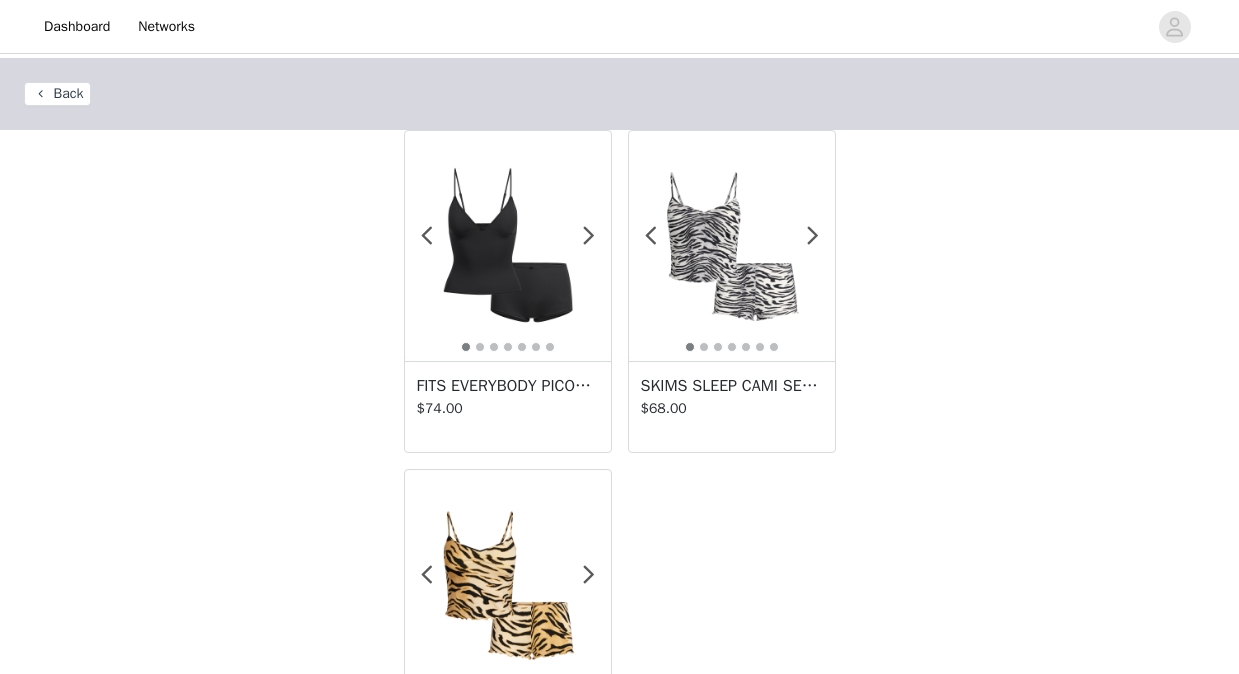 click at bounding box center (732, 246) 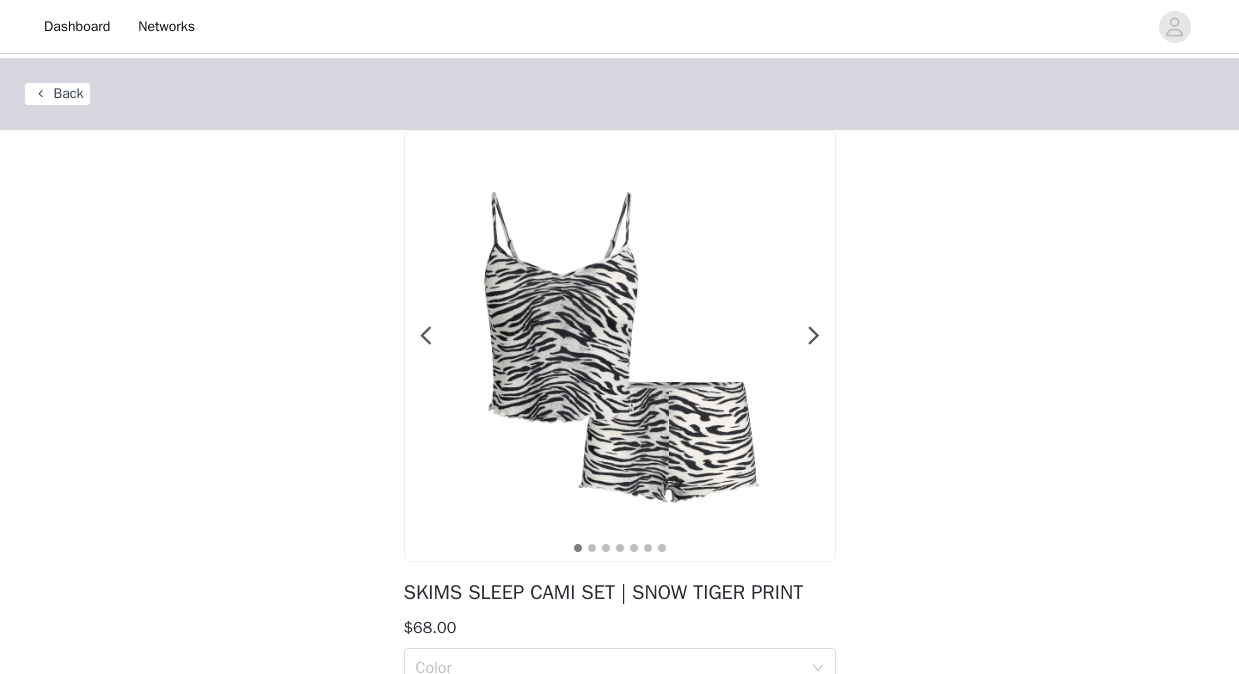 scroll, scrollTop: 157, scrollLeft: 0, axis: vertical 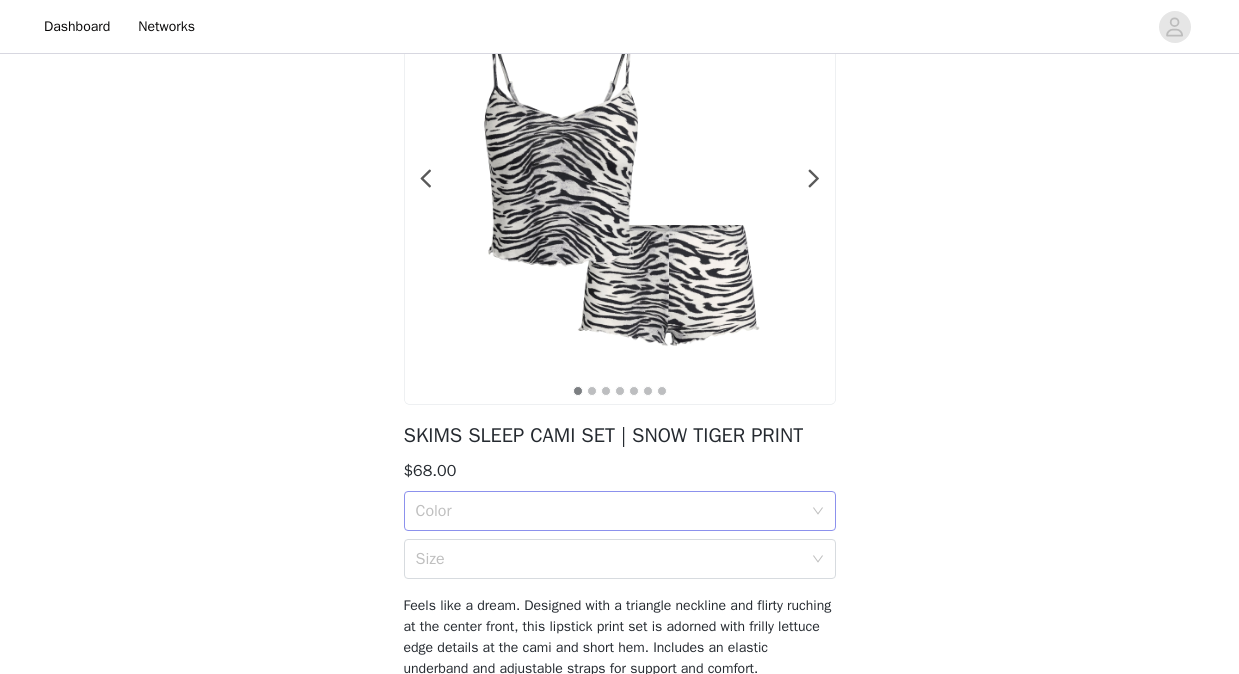 click on "Color" at bounding box center (609, 511) 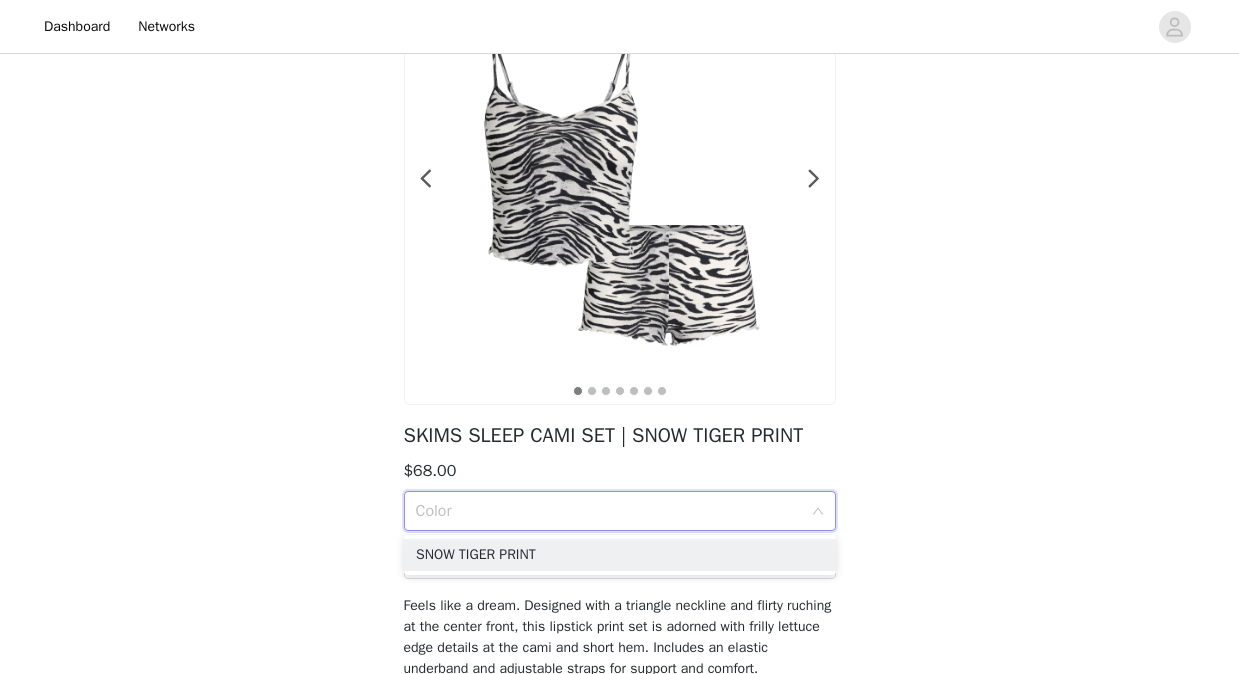 click on "Color" at bounding box center (609, 511) 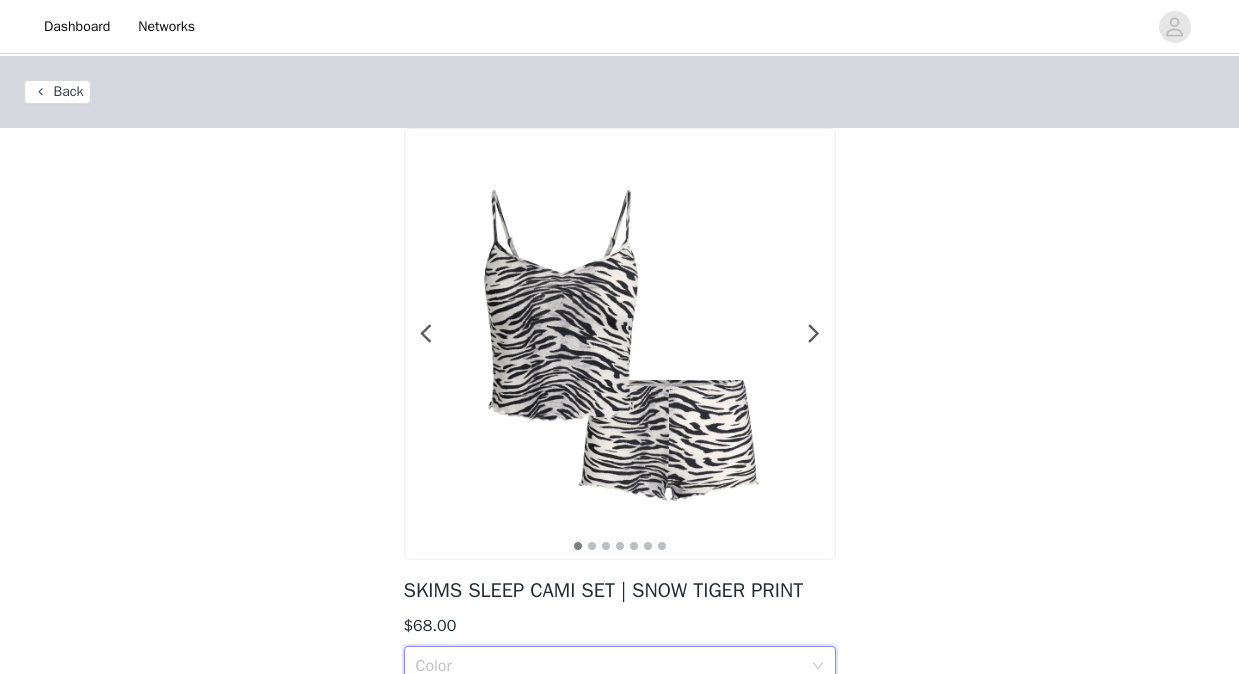 scroll, scrollTop: 0, scrollLeft: 0, axis: both 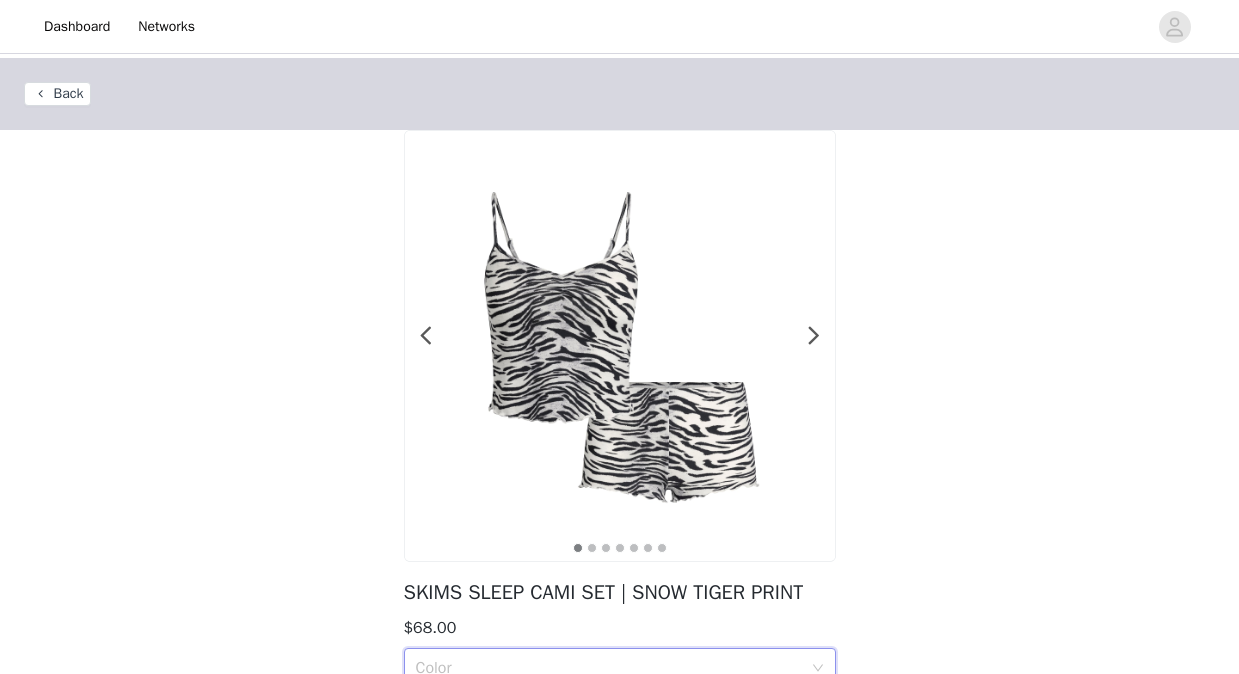 click on "Back" at bounding box center (57, 94) 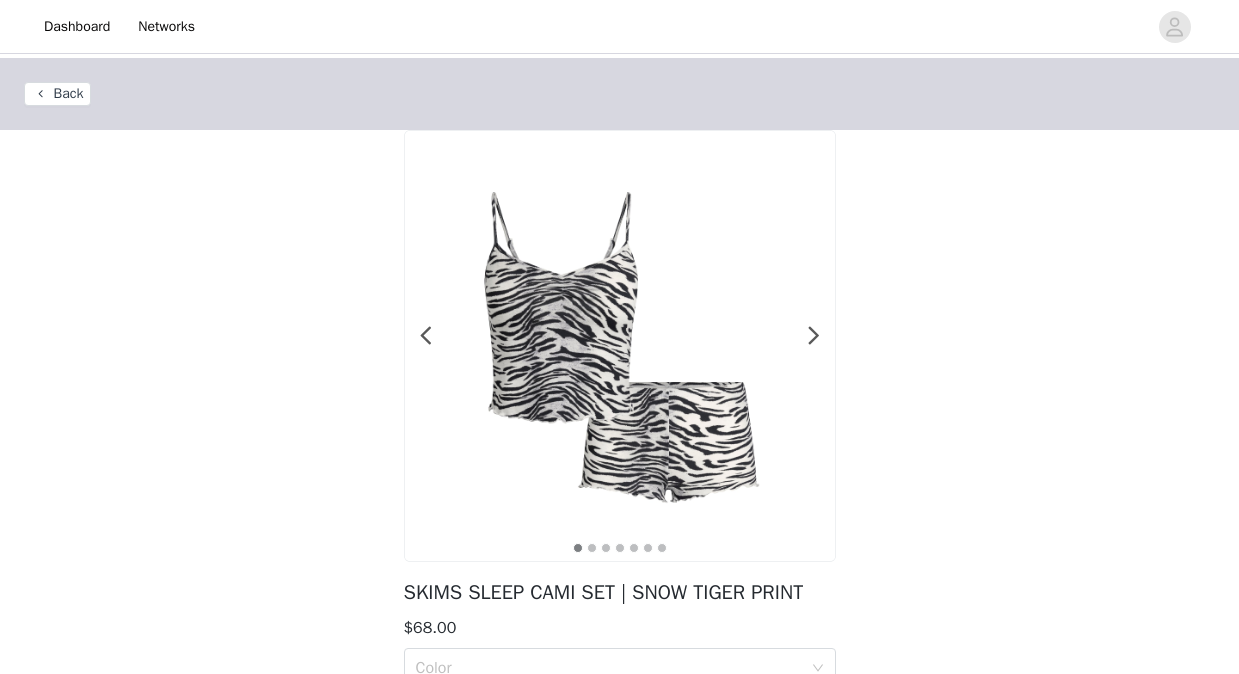 click on "Back" at bounding box center [57, 94] 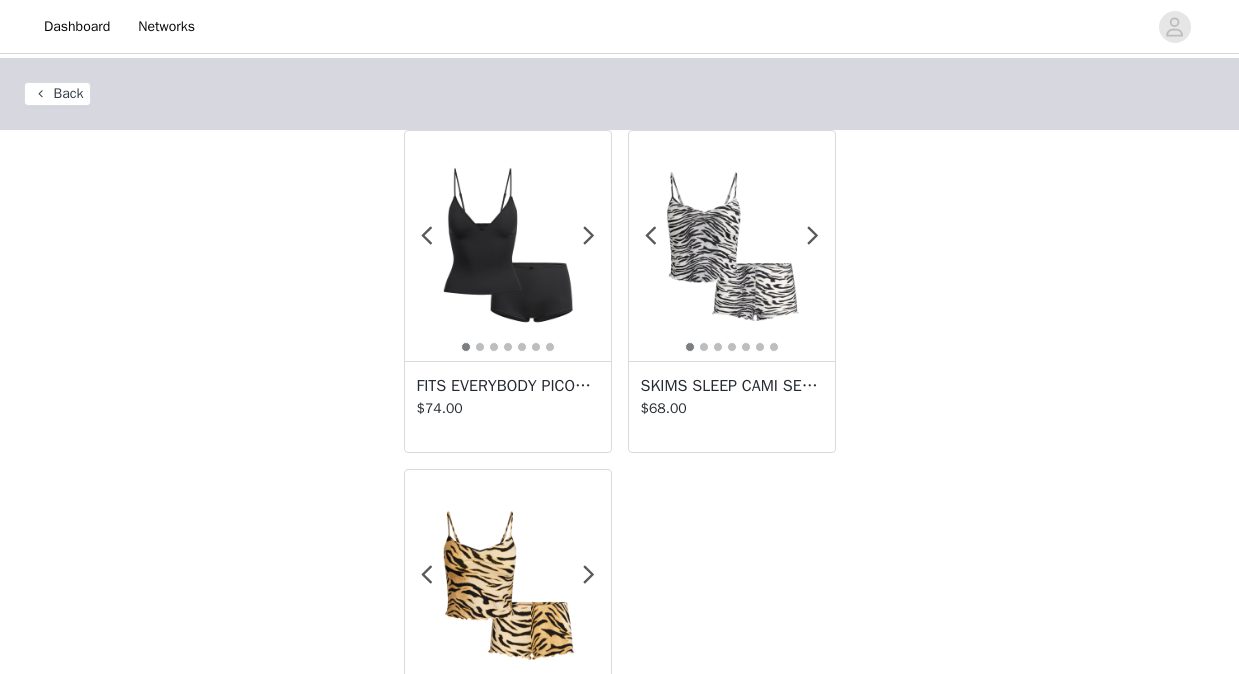click on "FITS EVERYBODY PICOT CAMI AND BOY SHORT SET | ONYX
$74.00" at bounding box center [508, 406] 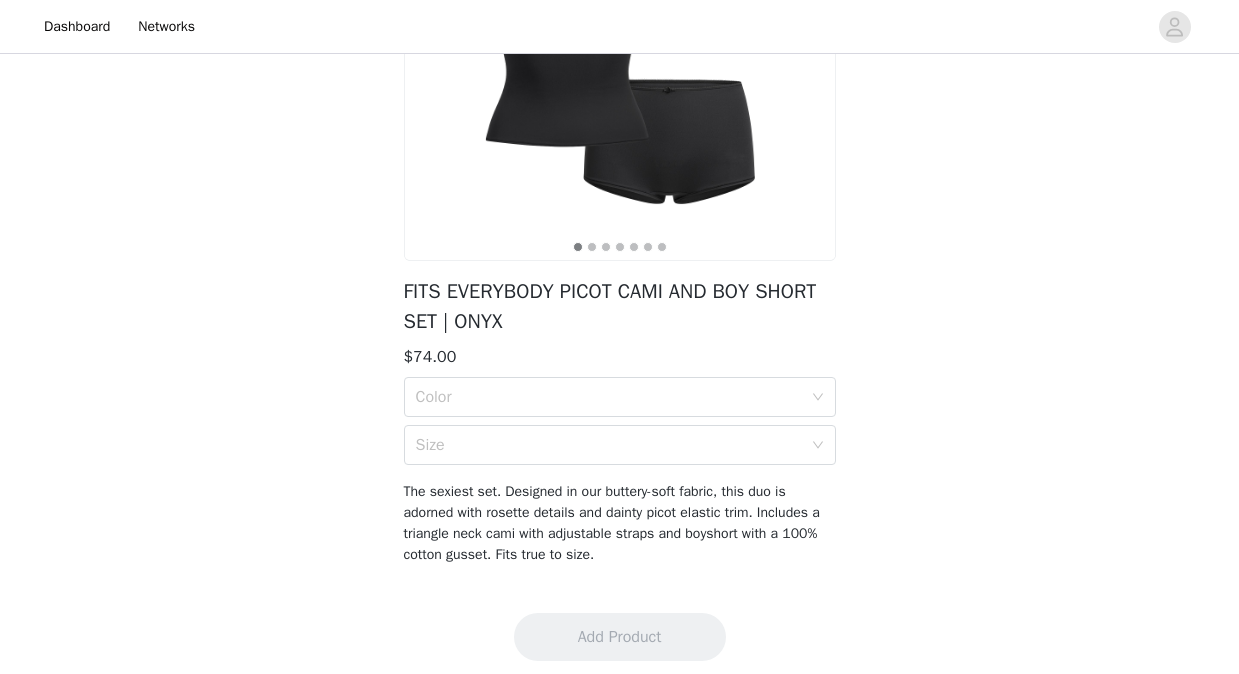 scroll, scrollTop: 312, scrollLeft: 0, axis: vertical 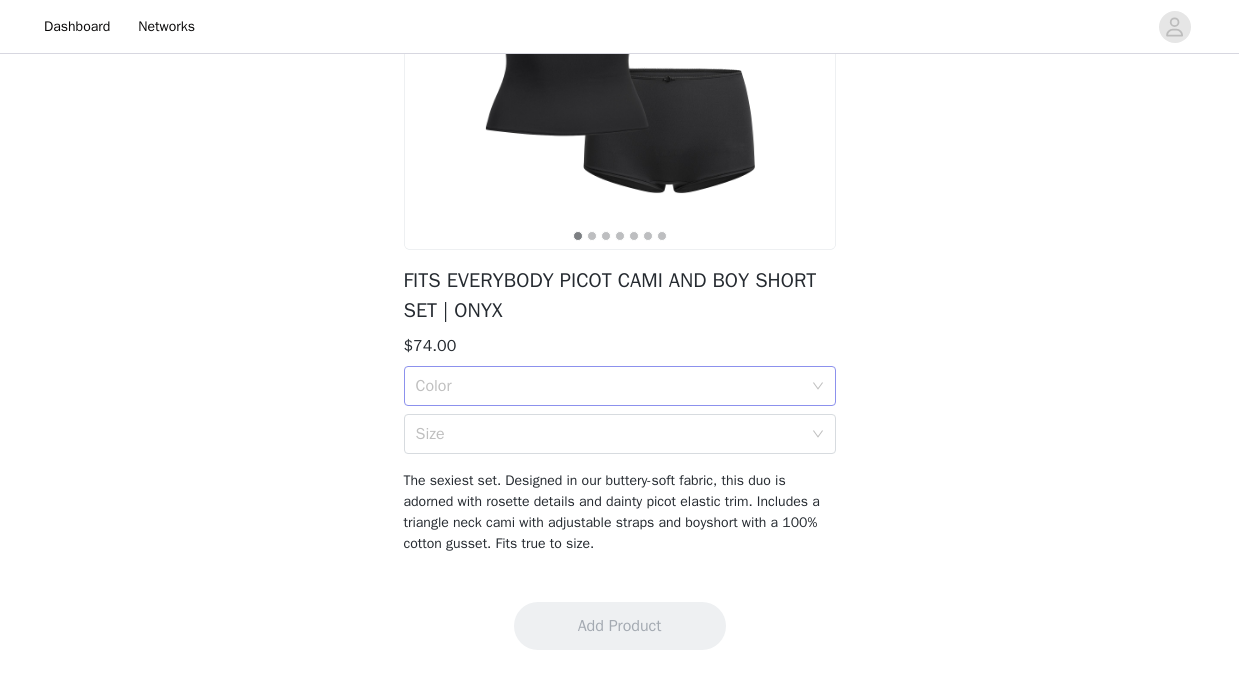 click on "Color" at bounding box center (609, 386) 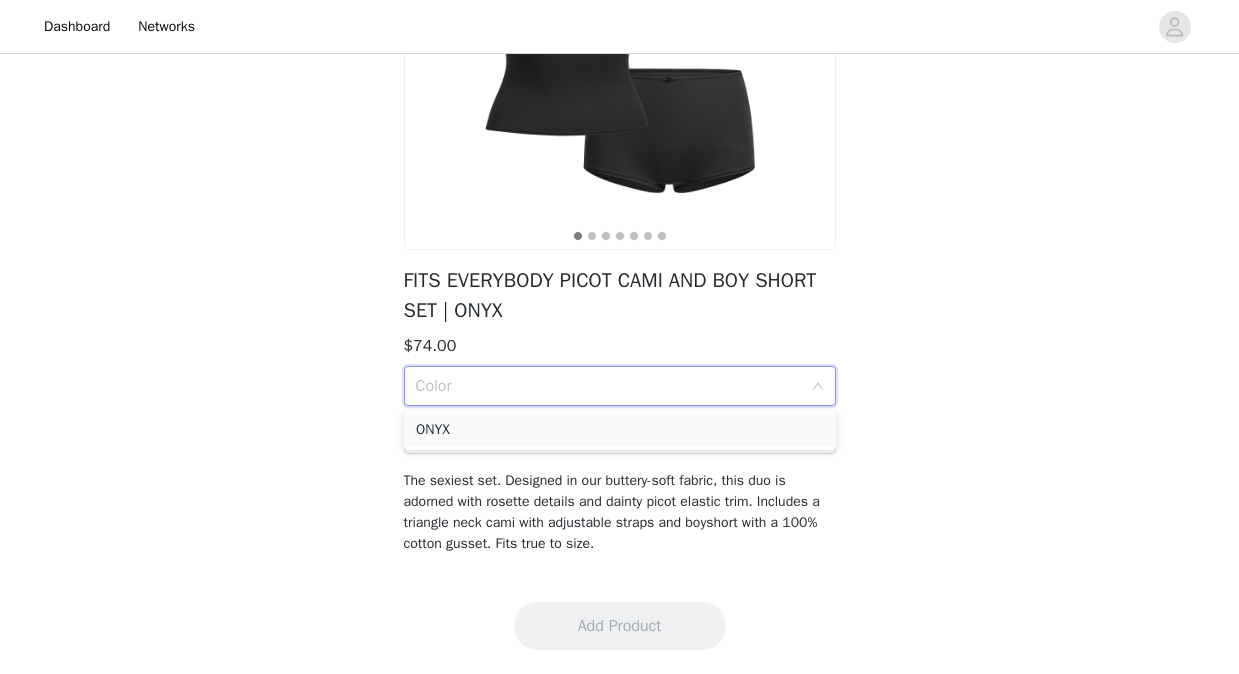 click on "ONYX" at bounding box center [620, 430] 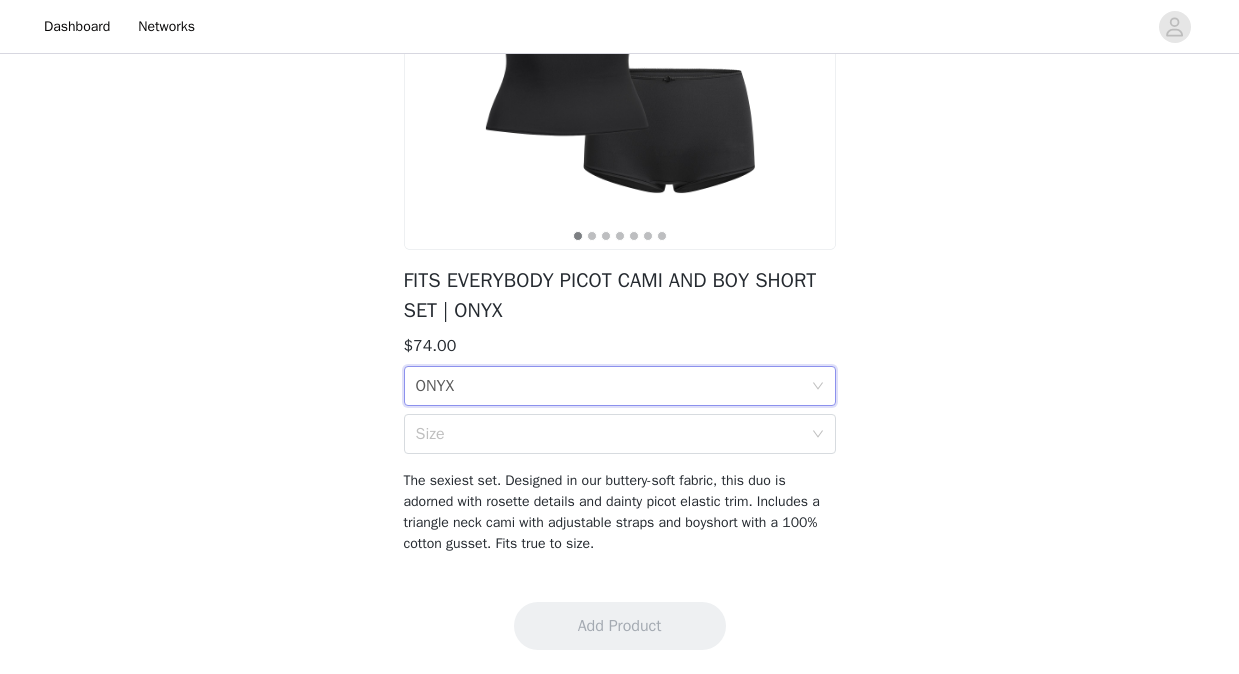 click on "Size" at bounding box center [609, 434] 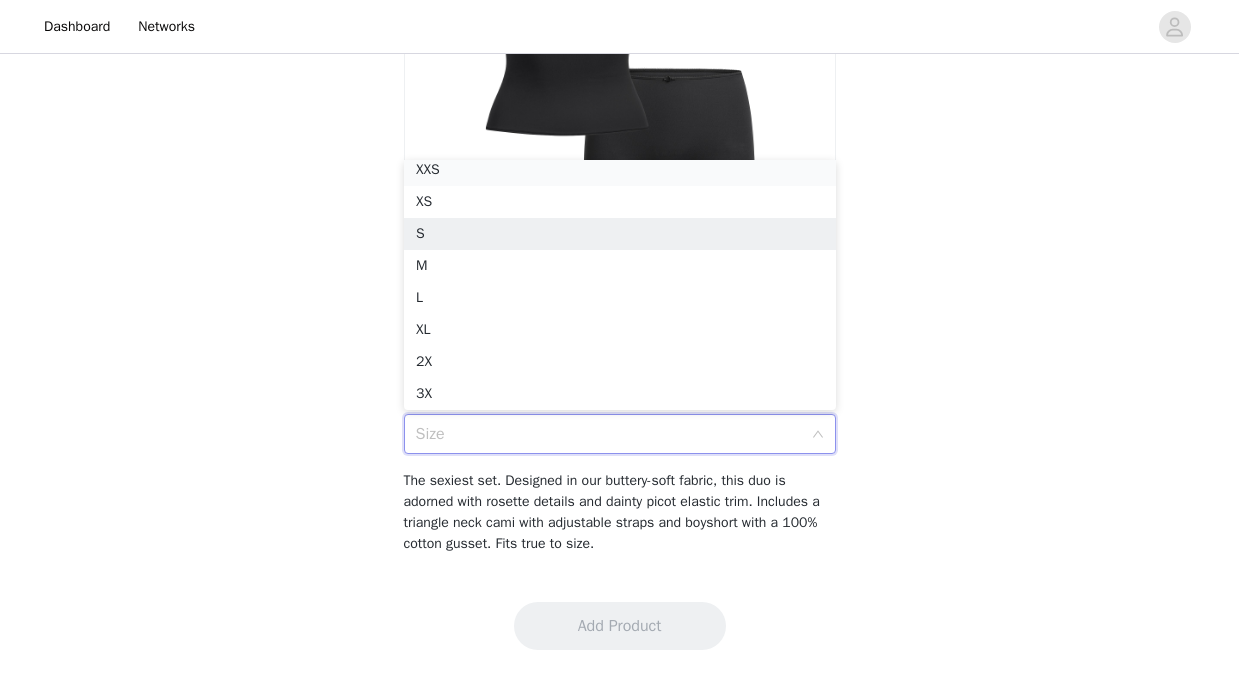 scroll, scrollTop: 4, scrollLeft: 0, axis: vertical 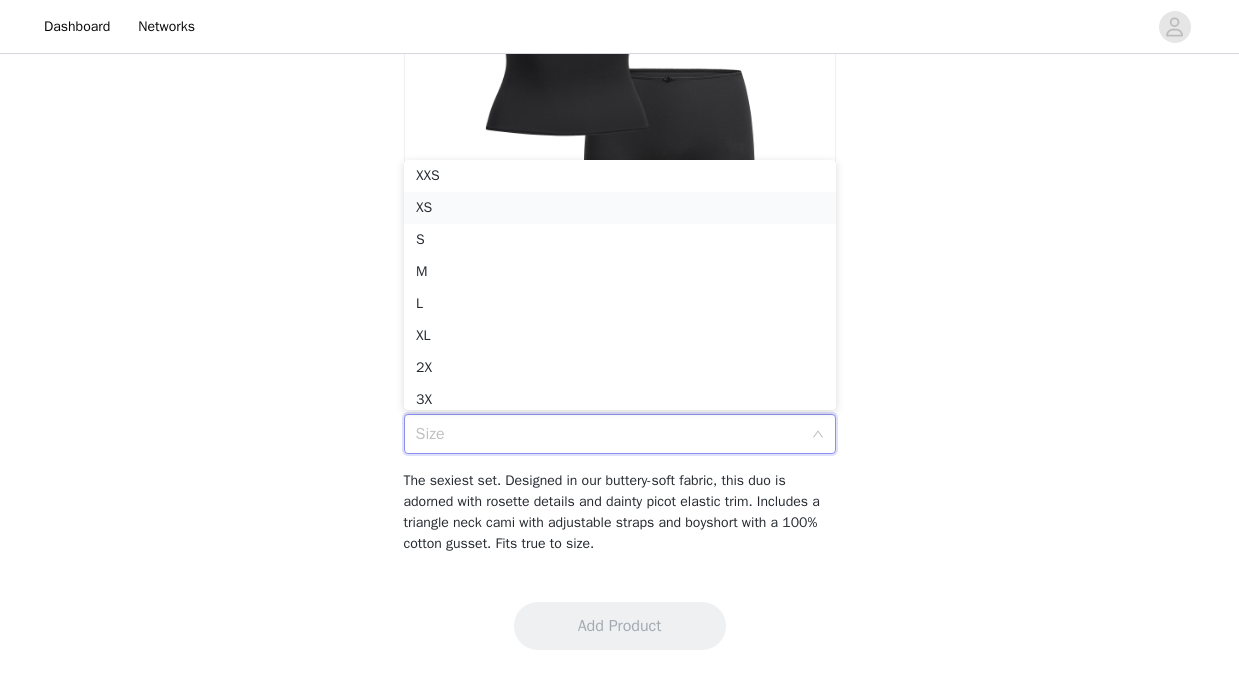 click on "XS" at bounding box center (620, 208) 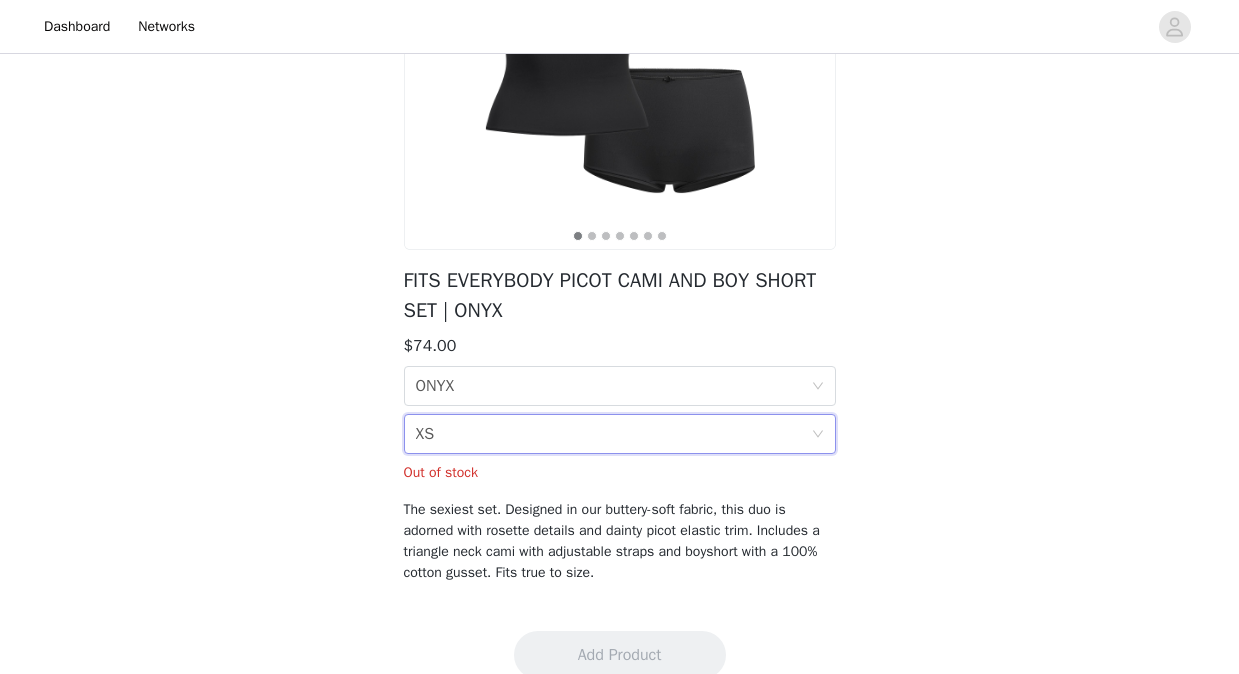 click on "Size XS" at bounding box center [613, 434] 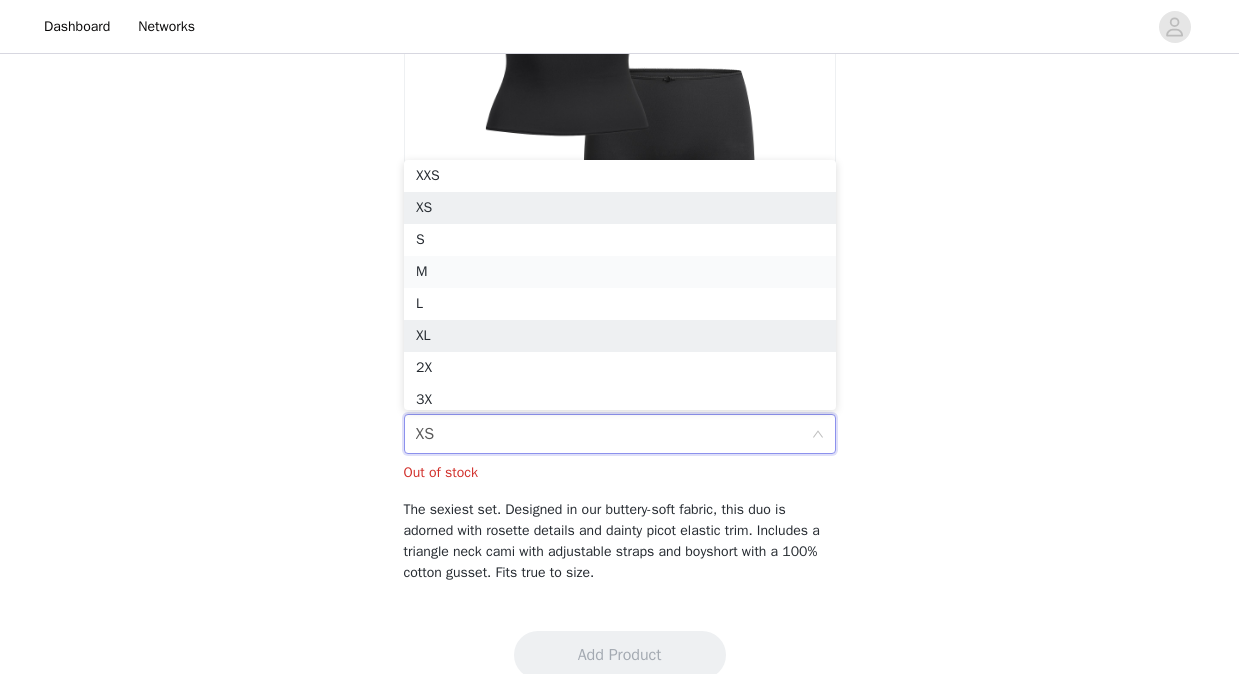 scroll, scrollTop: 10, scrollLeft: 0, axis: vertical 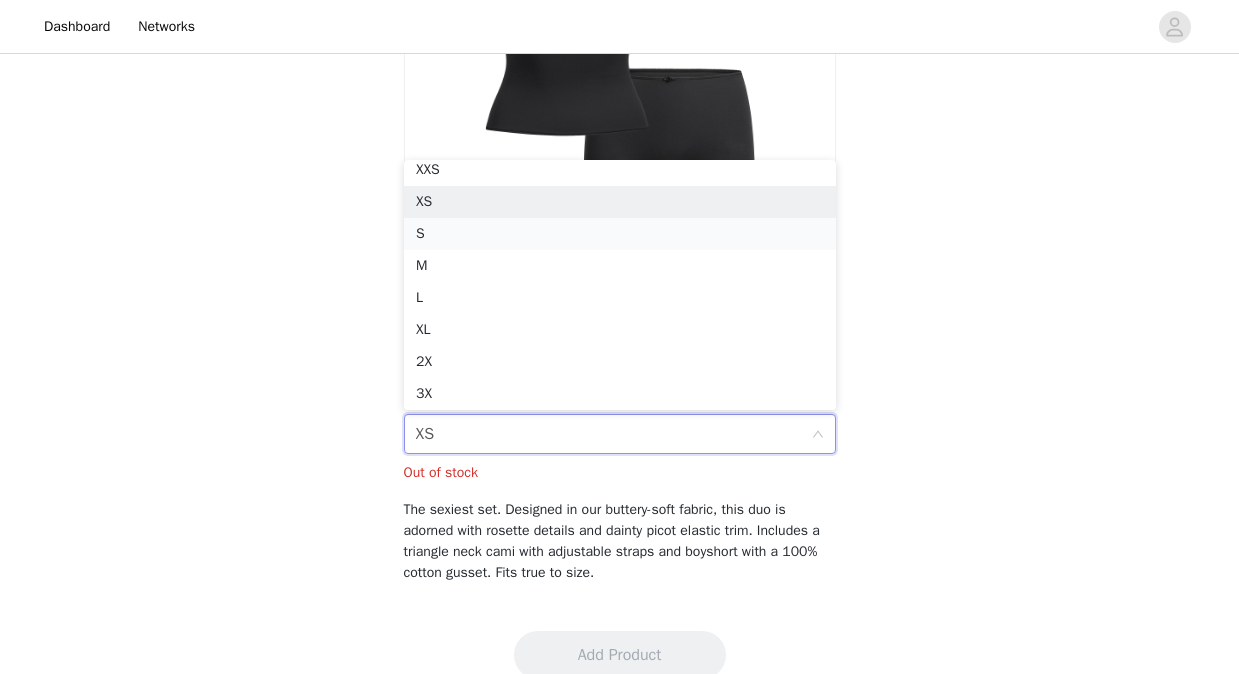 click on "S" at bounding box center (620, 234) 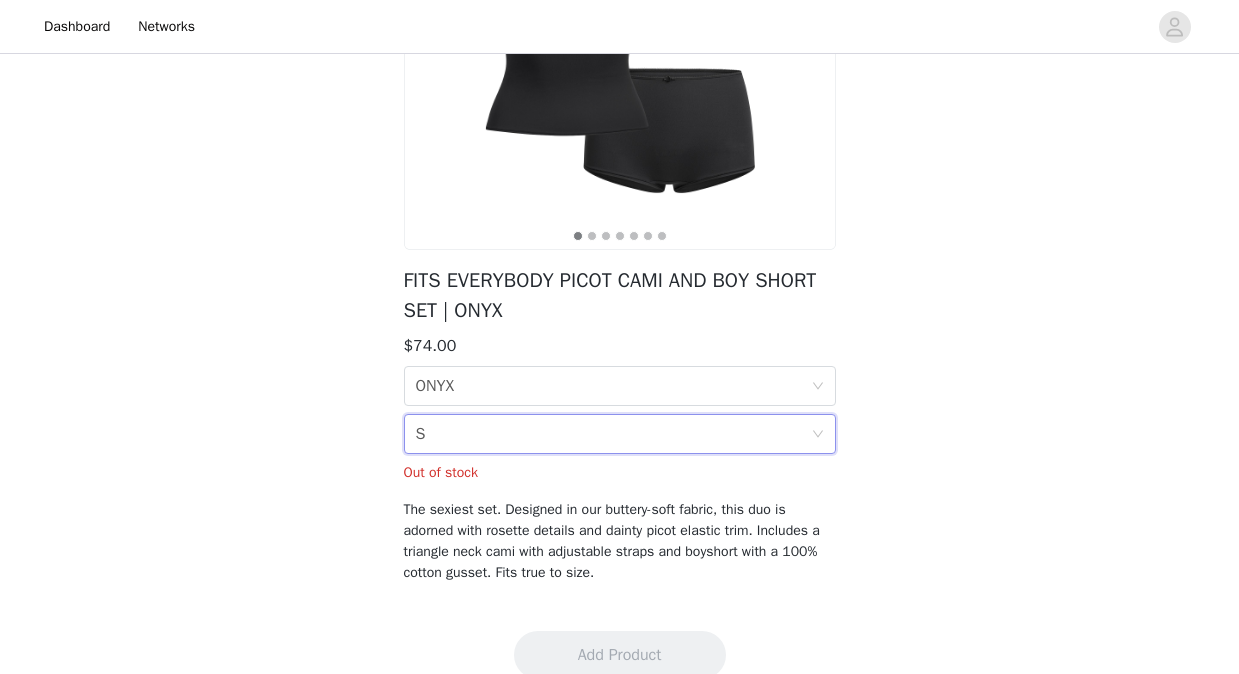 click on "Size S" at bounding box center (613, 434) 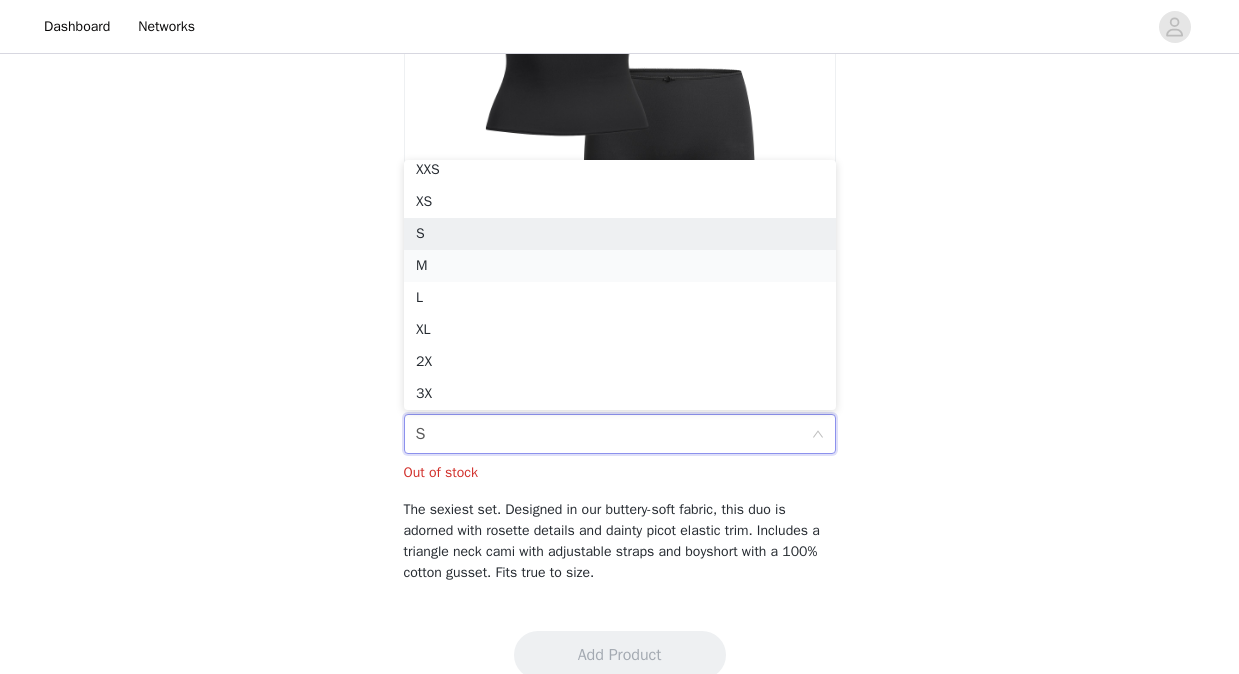 click on "M" at bounding box center [620, 266] 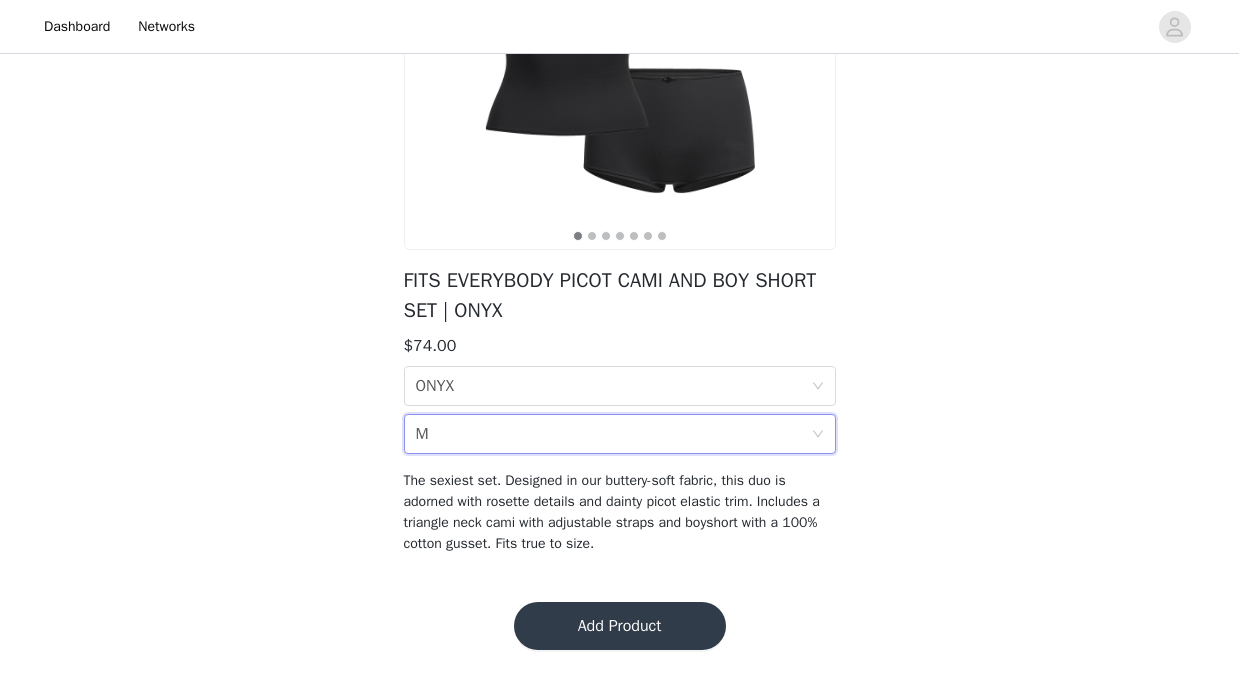 click on "Add Product" at bounding box center [620, 626] 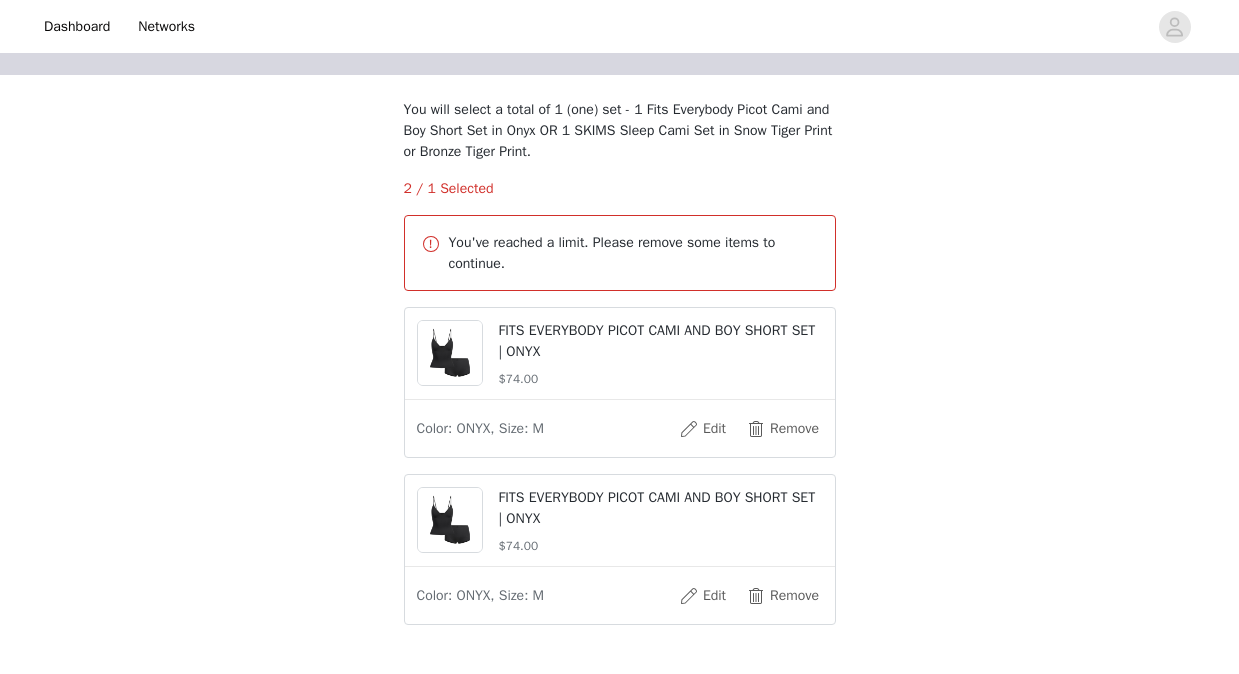 scroll, scrollTop: 155, scrollLeft: 0, axis: vertical 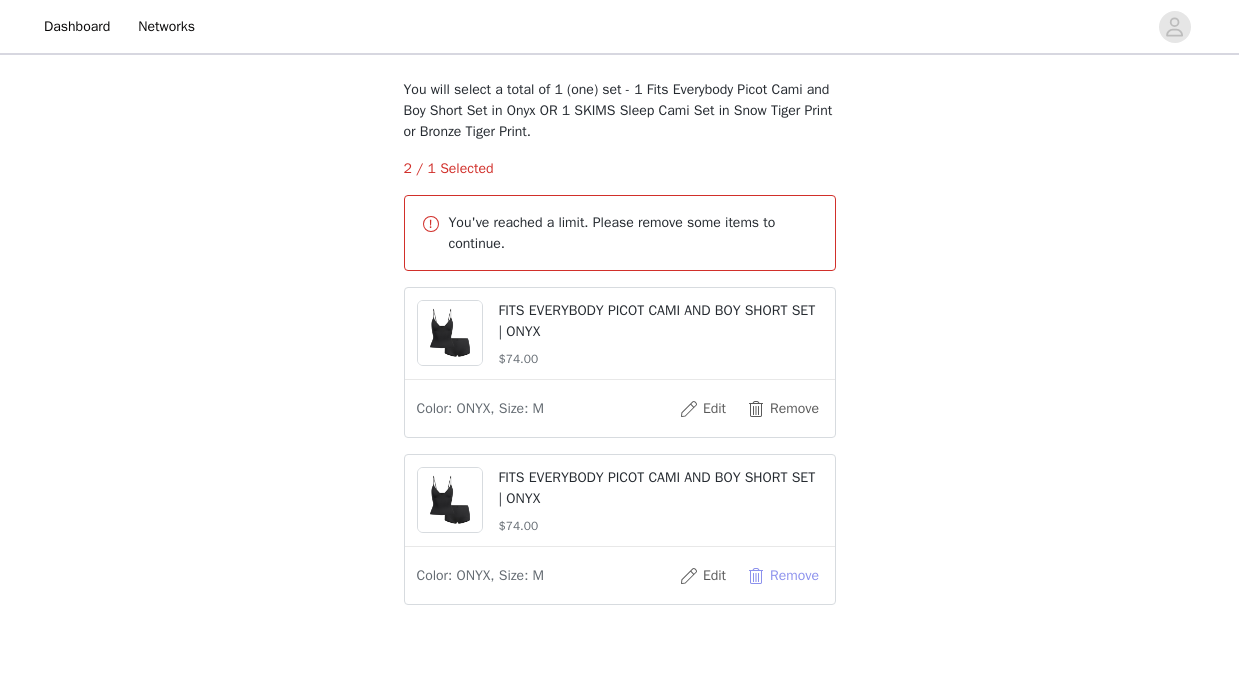 click on "Remove" at bounding box center [783, 576] 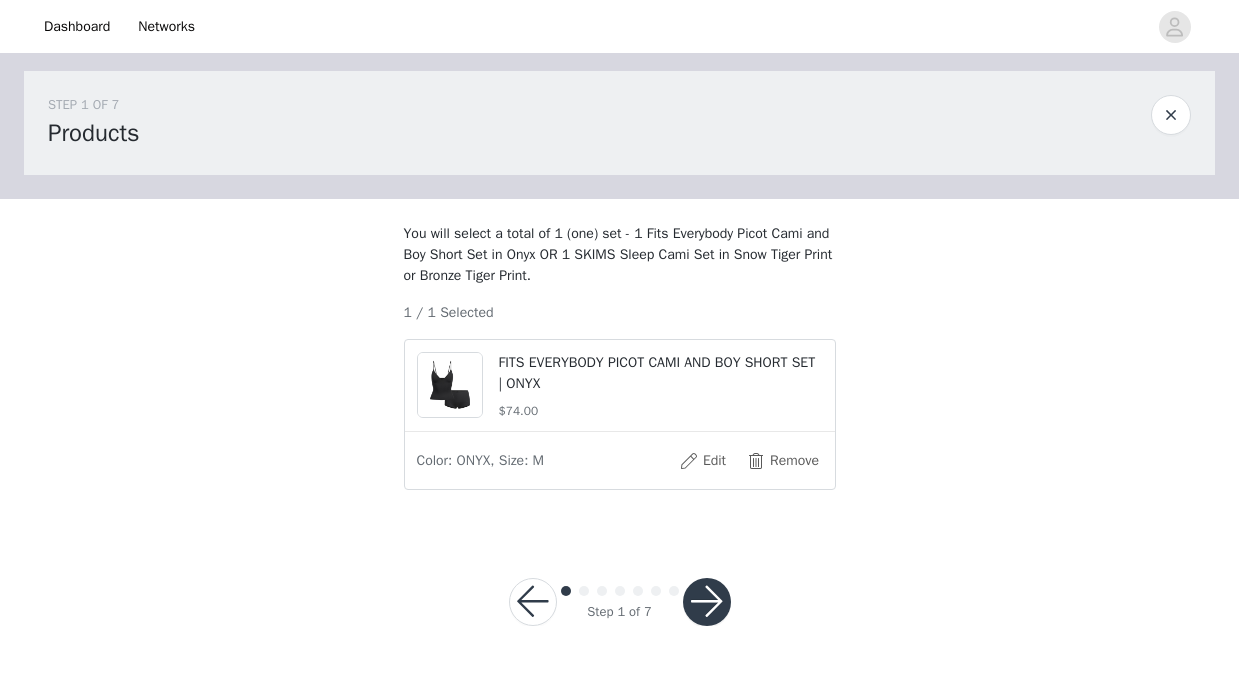 click at bounding box center [707, 602] 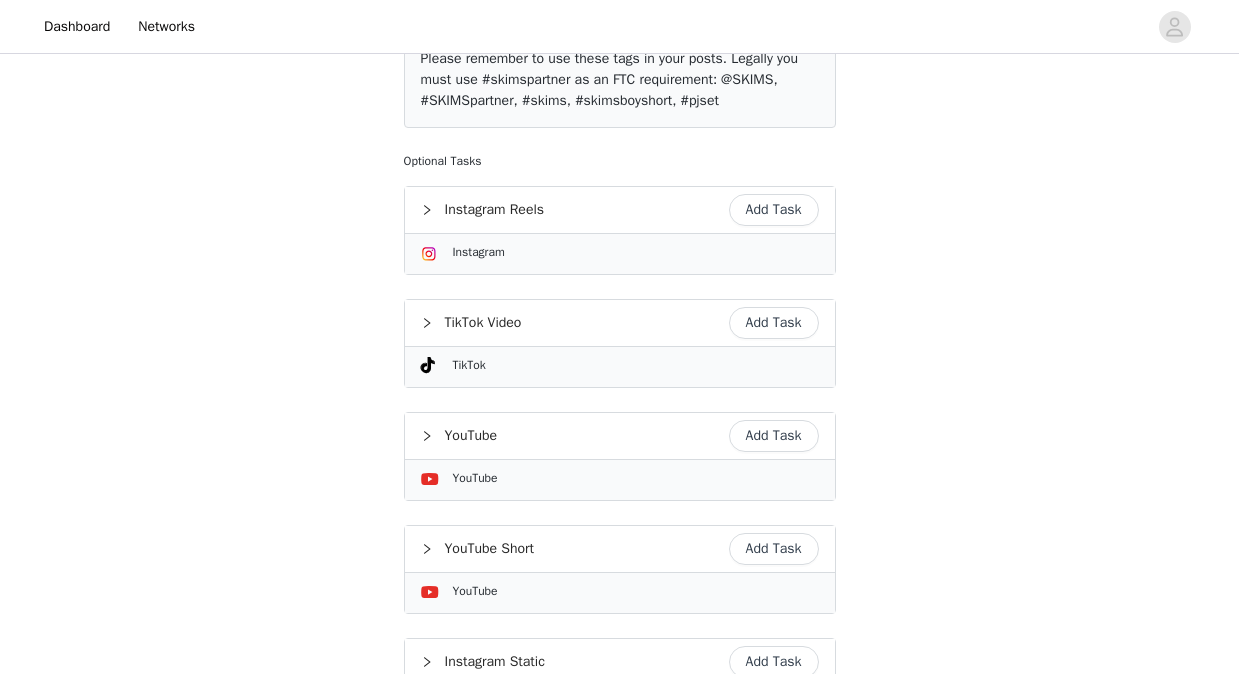 scroll, scrollTop: 466, scrollLeft: 0, axis: vertical 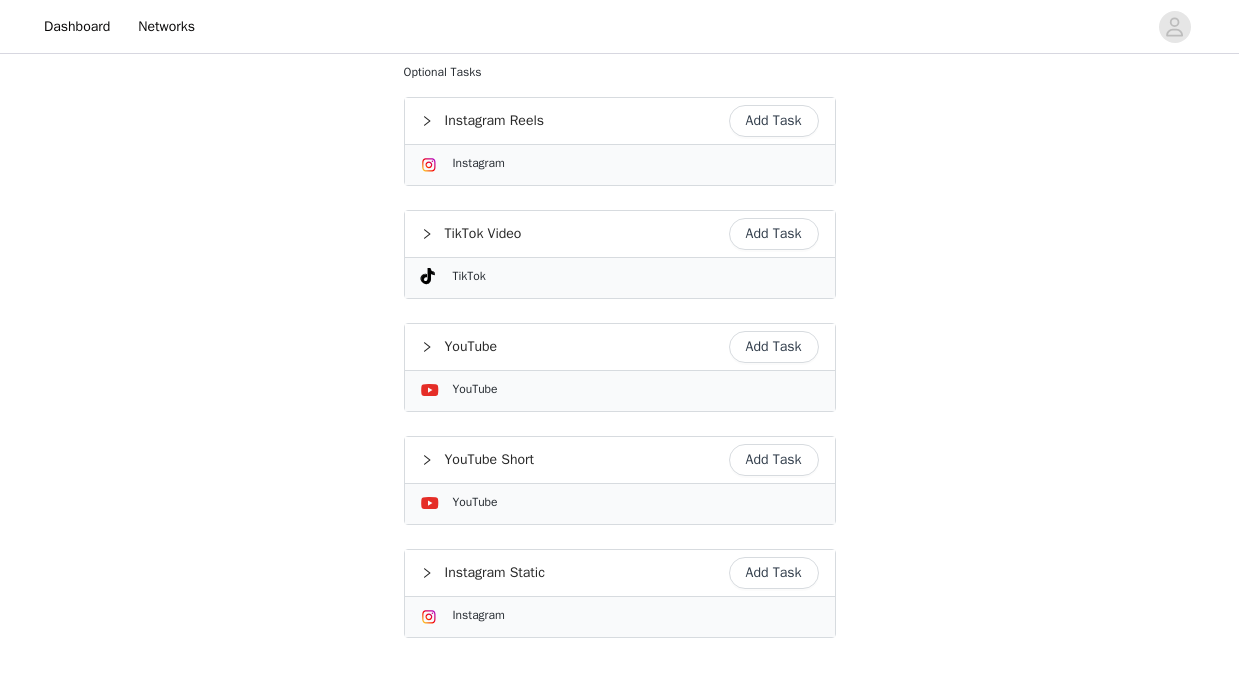 click on "Add Task" at bounding box center [774, 234] 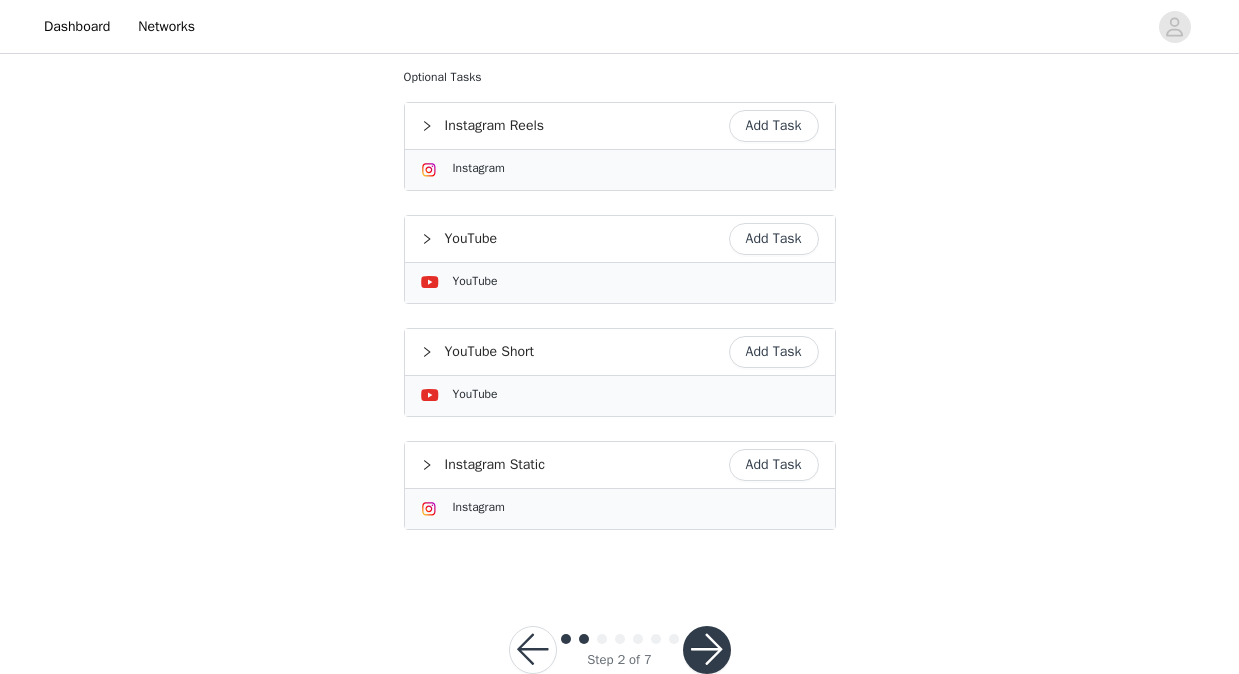 scroll, scrollTop: 861, scrollLeft: 0, axis: vertical 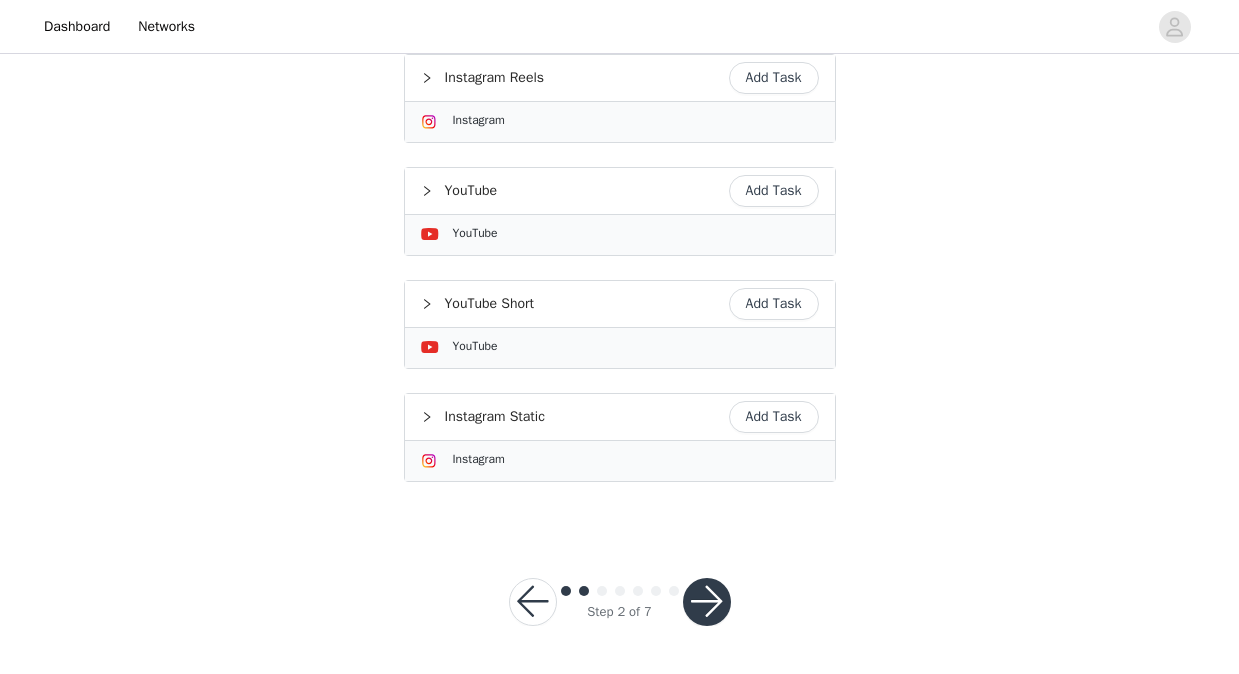 click at bounding box center [707, 602] 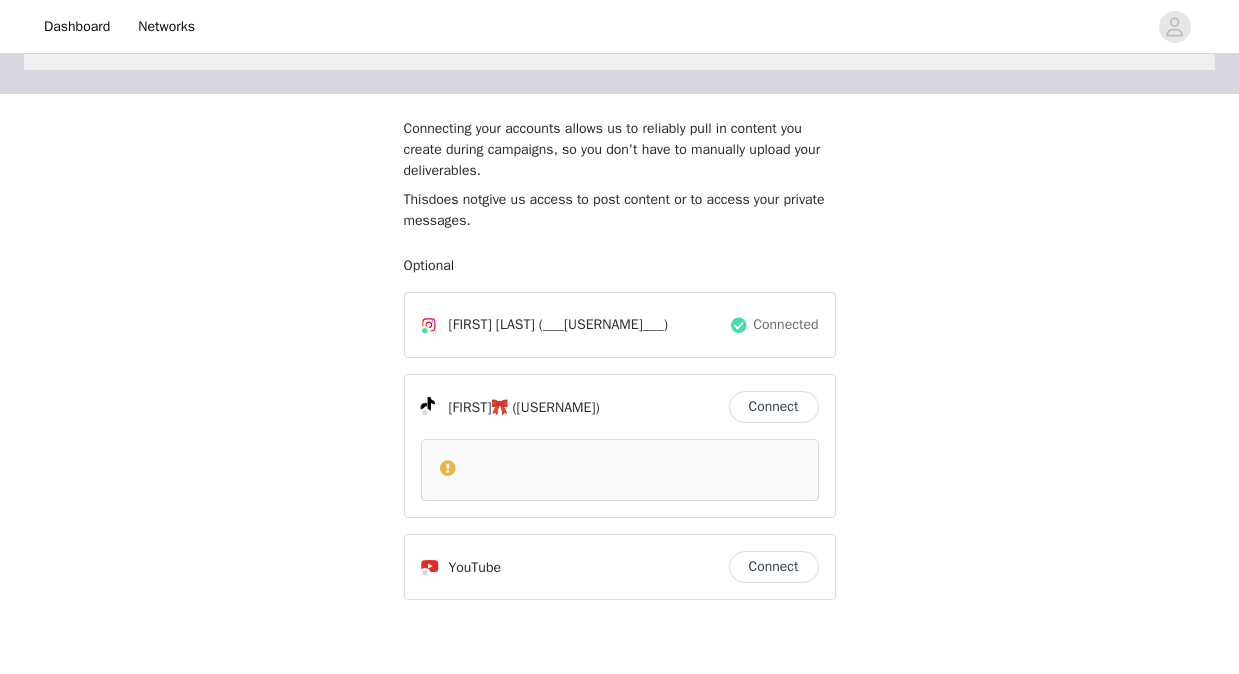 scroll, scrollTop: 150, scrollLeft: 0, axis: vertical 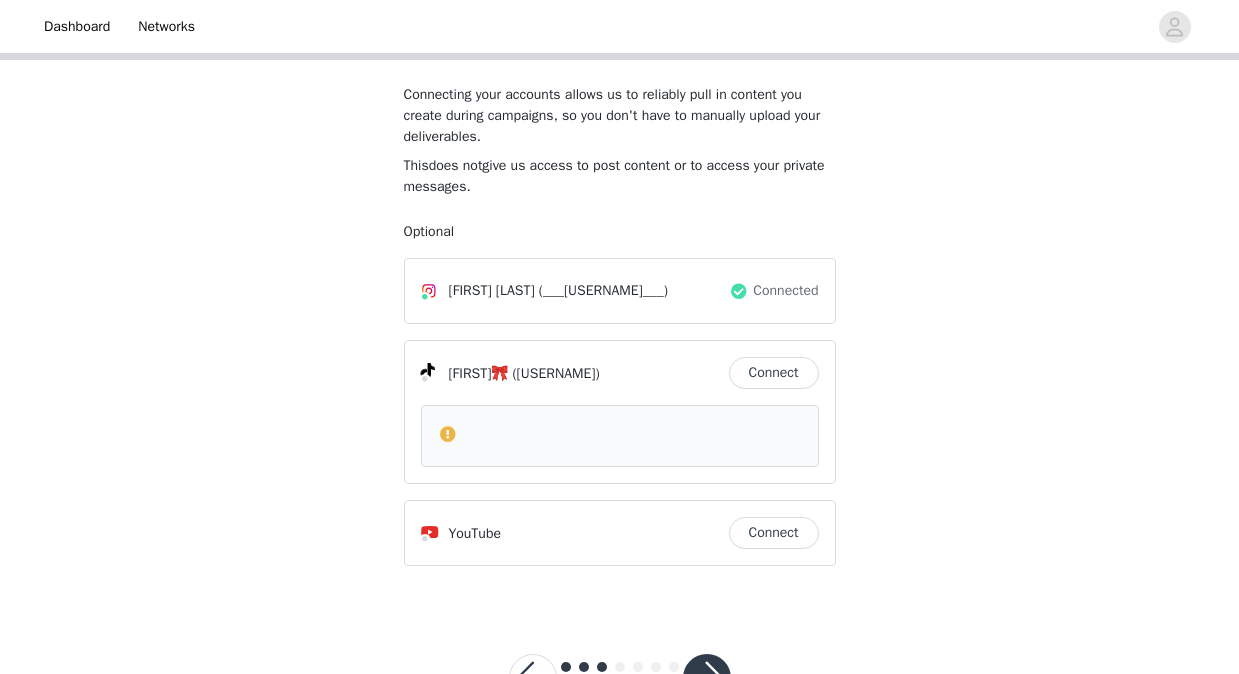 click on "Connect" at bounding box center (774, 373) 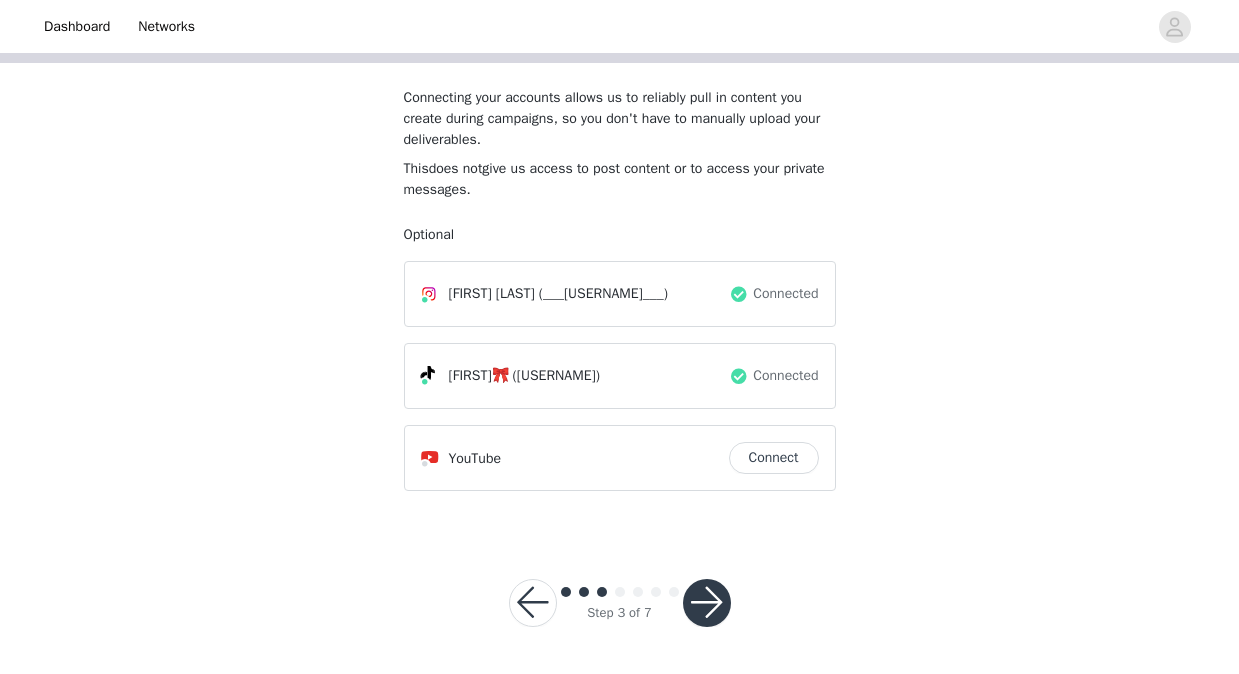 scroll, scrollTop: 147, scrollLeft: 0, axis: vertical 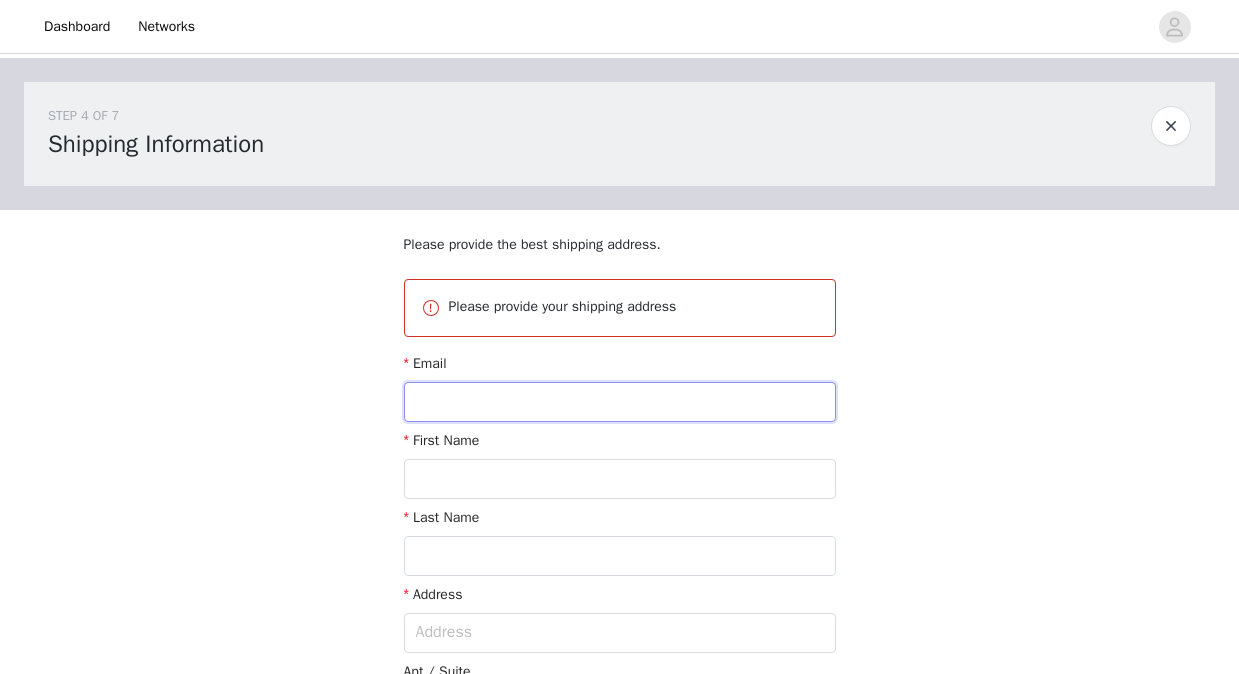 click at bounding box center [620, 402] 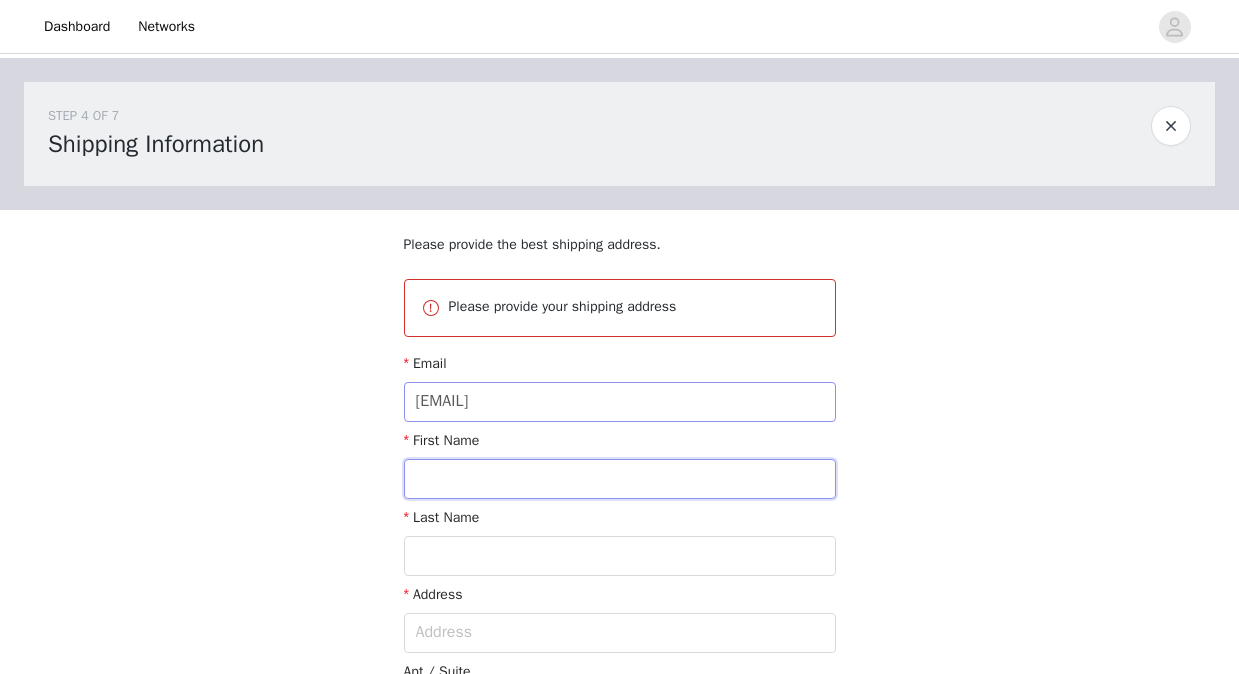 type on "[FIRST]" 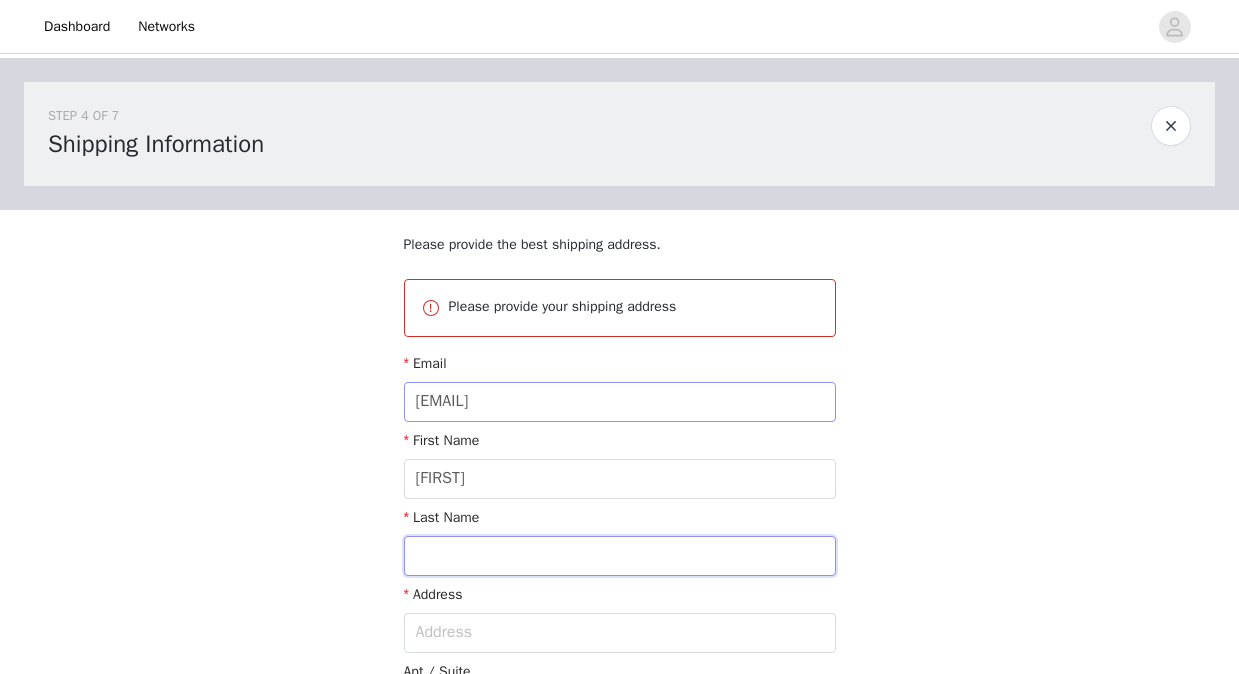 type on "[LAST]" 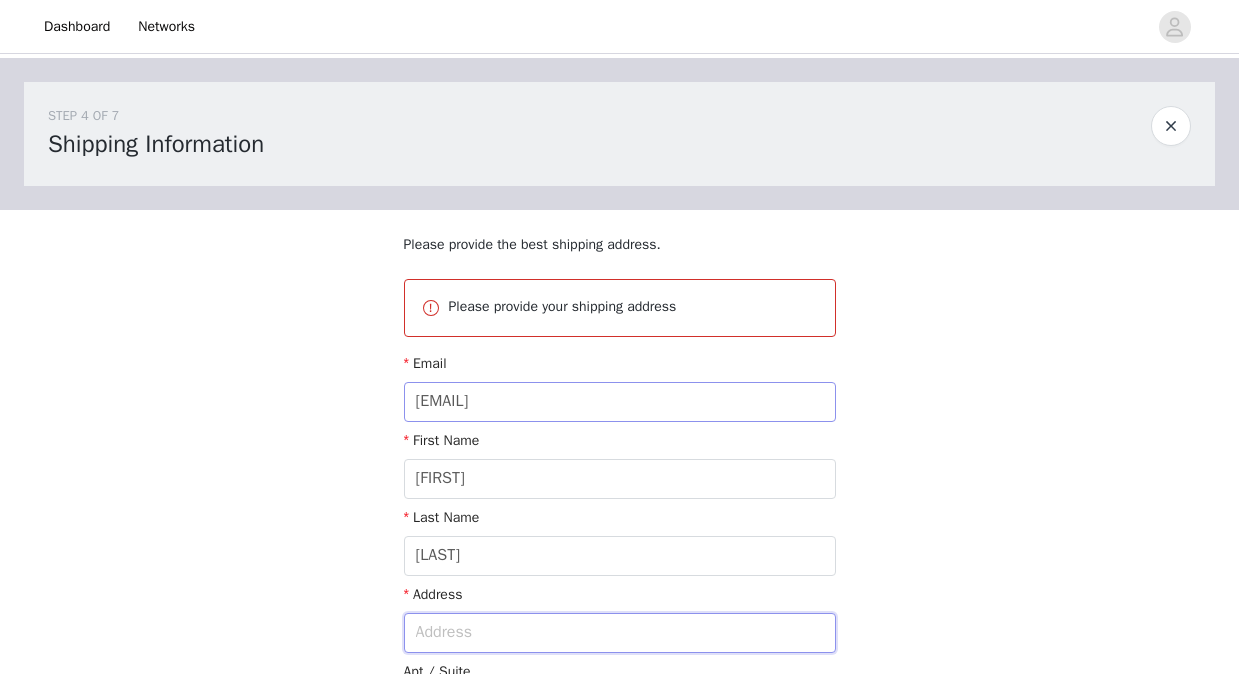 type on "[NUMBER] [STREET]" 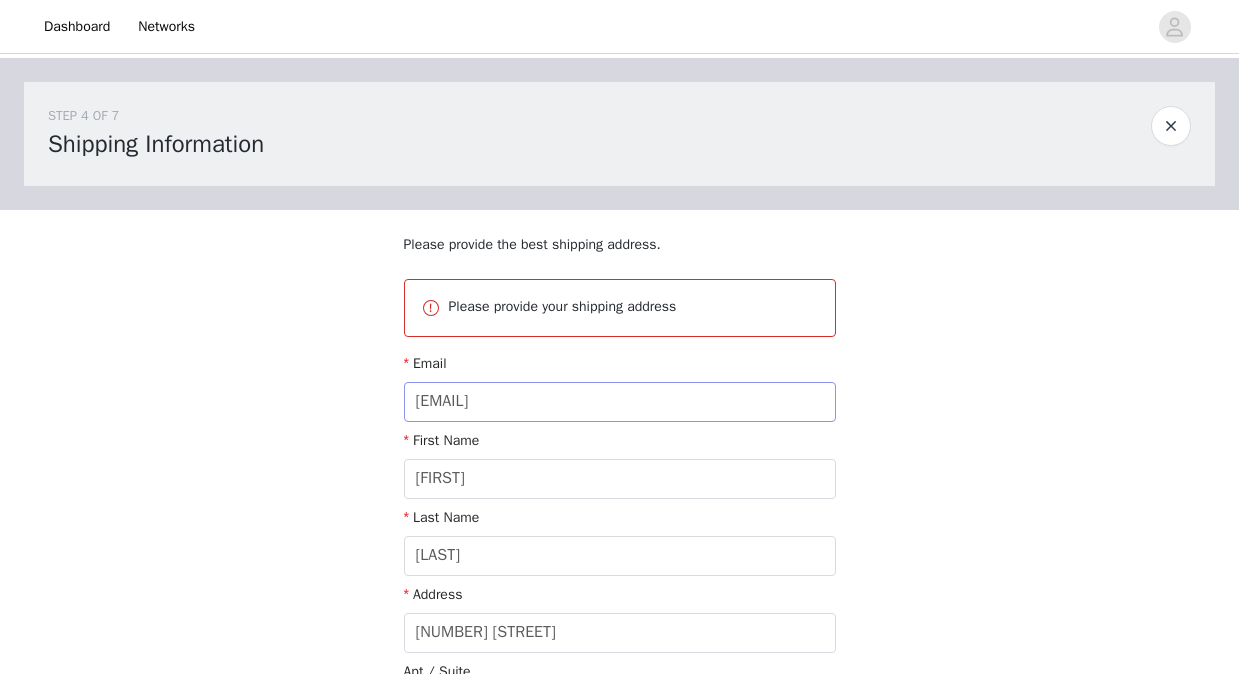 type on "[CITY]" 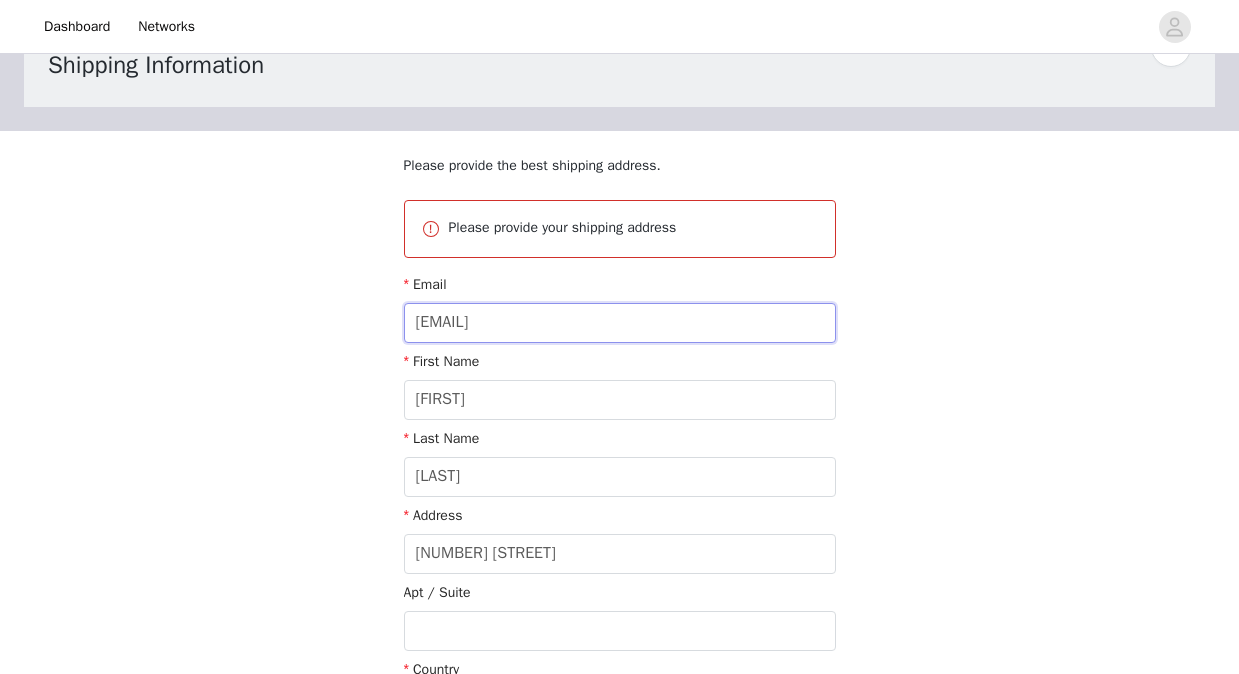 scroll, scrollTop: 88, scrollLeft: 0, axis: vertical 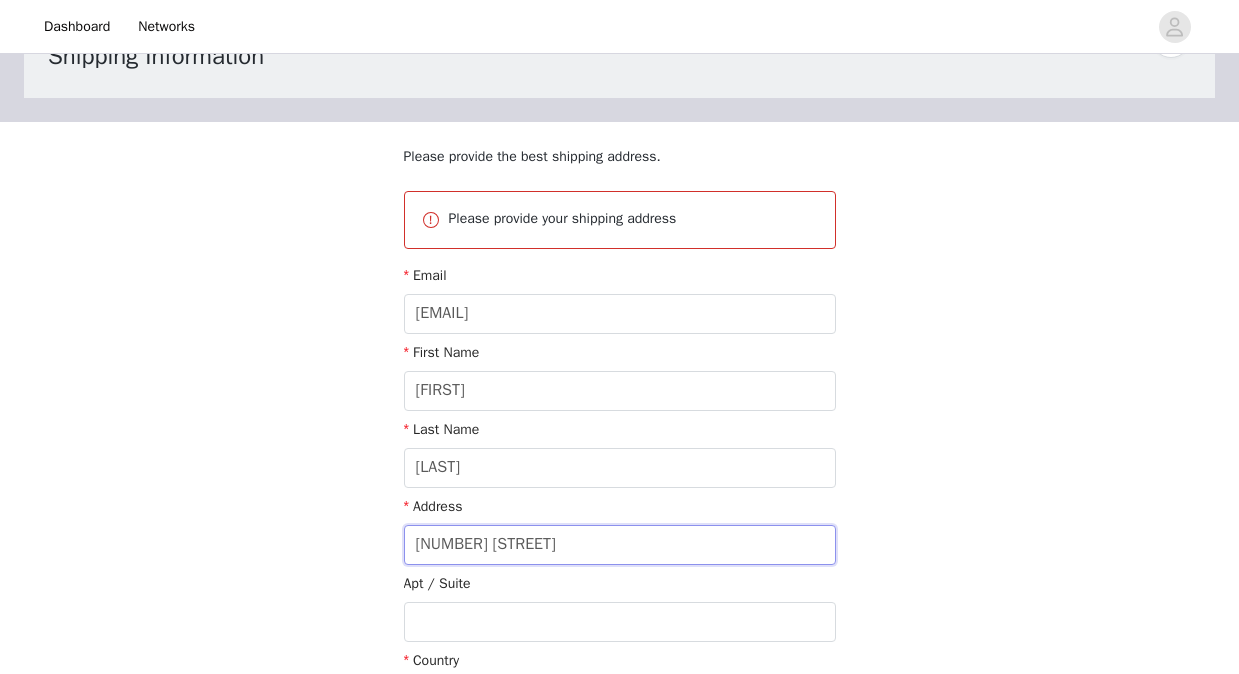 drag, startPoint x: 631, startPoint y: 541, endPoint x: 363, endPoint y: 527, distance: 268.36542 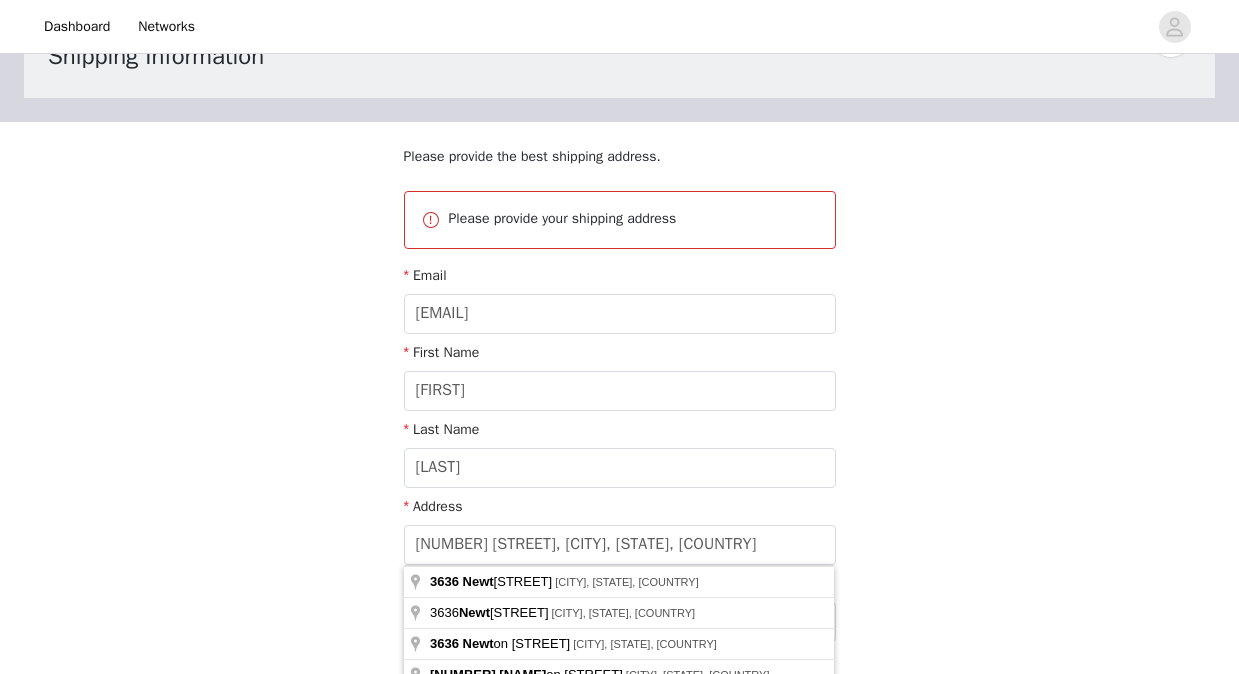 type on "[NUMBER] [STREET]" 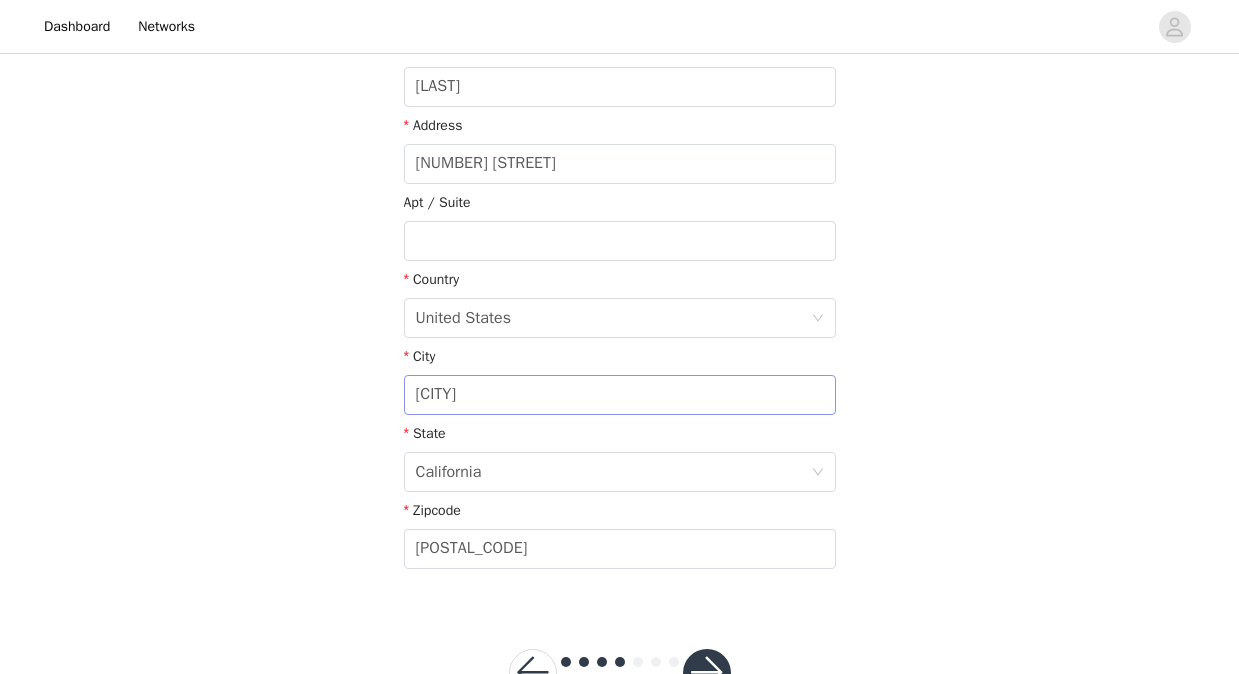 scroll, scrollTop: 539, scrollLeft: 0, axis: vertical 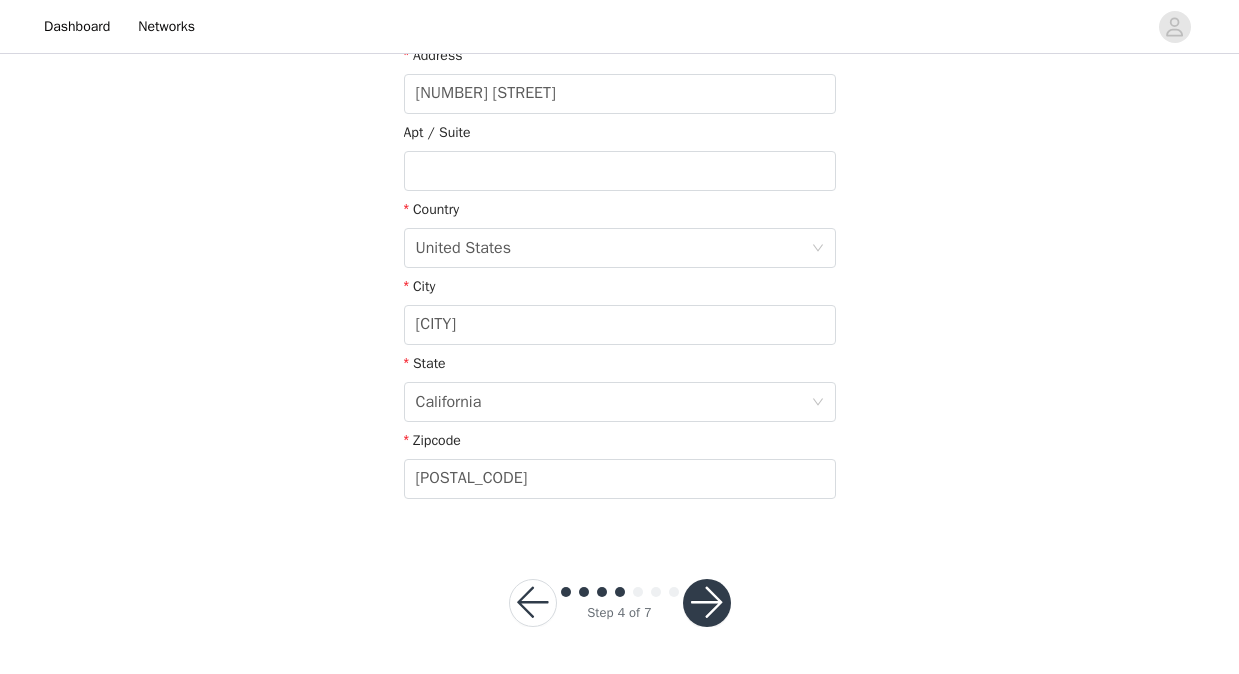 click at bounding box center (707, 603) 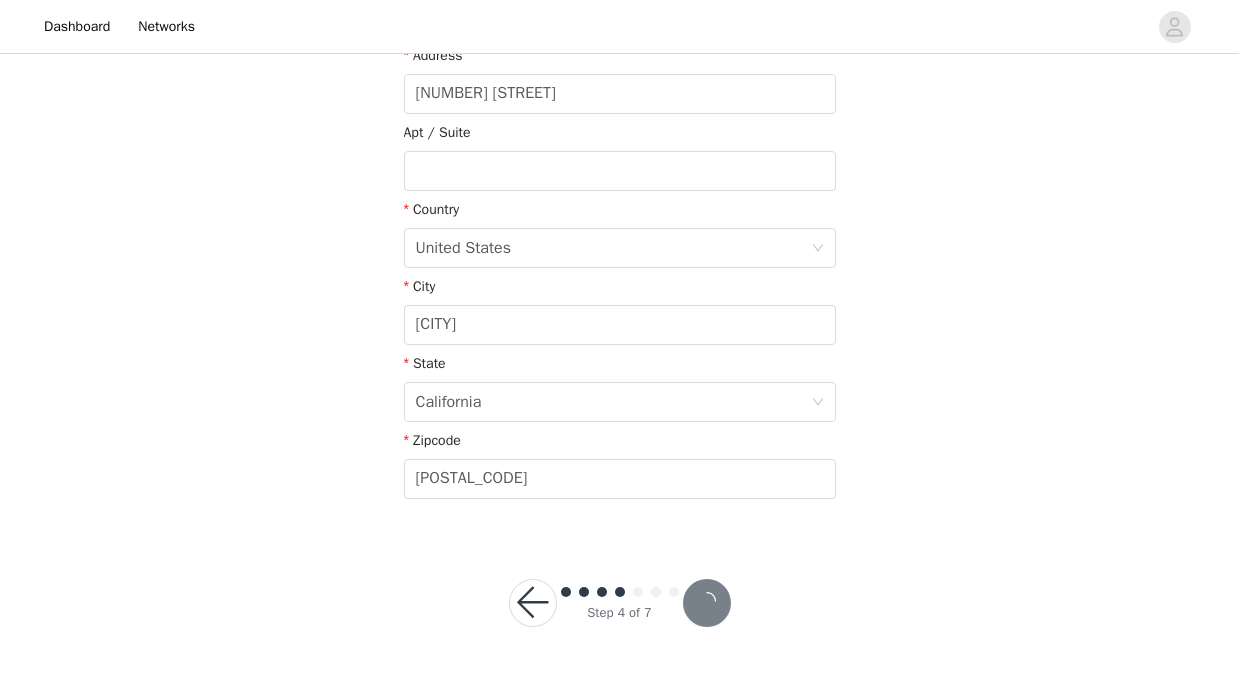 scroll, scrollTop: 465, scrollLeft: 0, axis: vertical 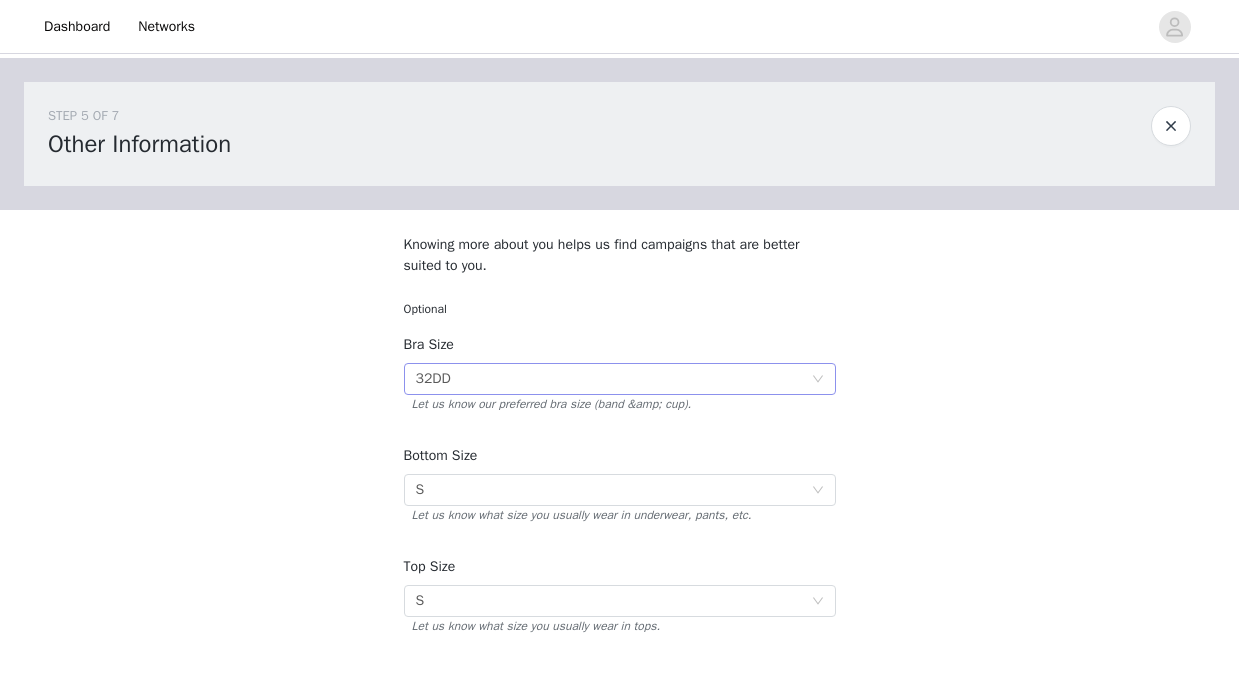 click on "Select 32DD" at bounding box center [613, 379] 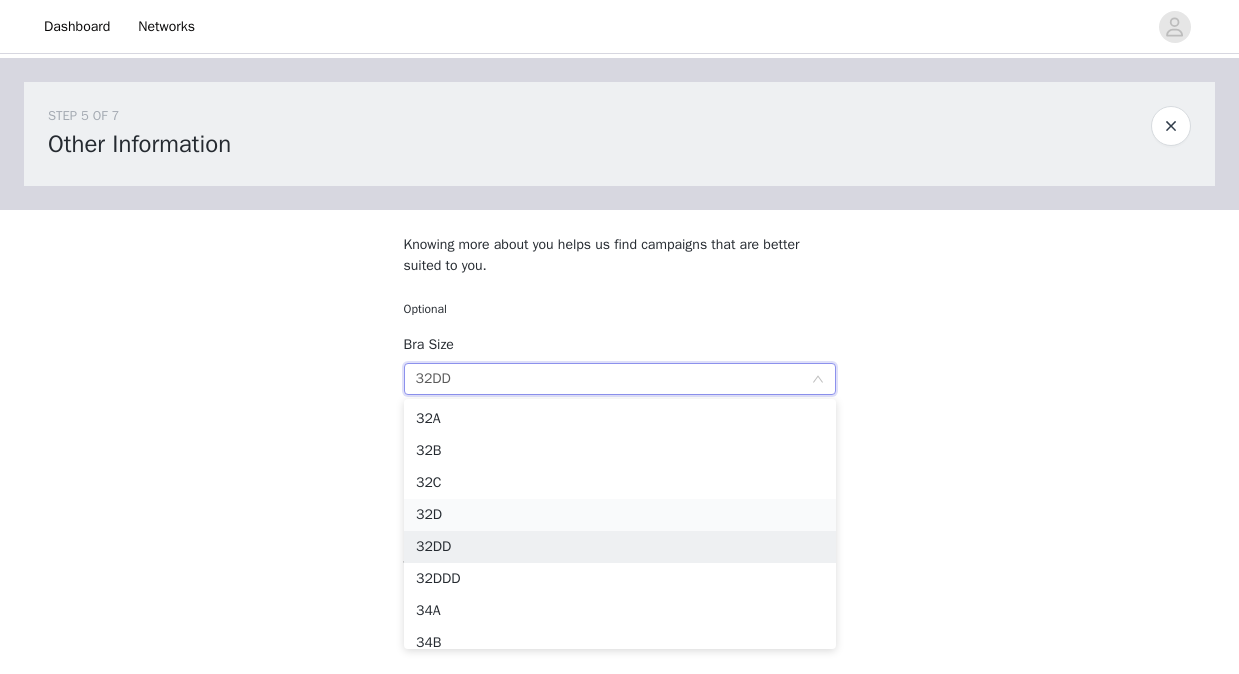 click on "32D" at bounding box center [620, 515] 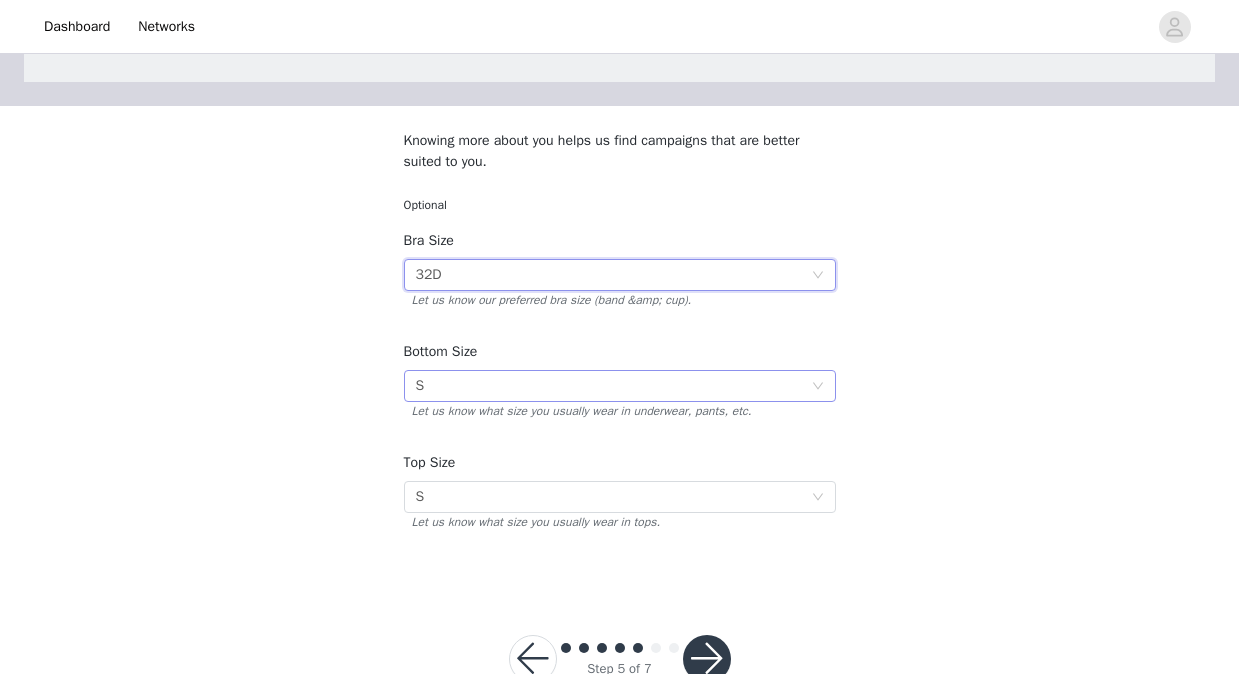 scroll, scrollTop: 160, scrollLeft: 0, axis: vertical 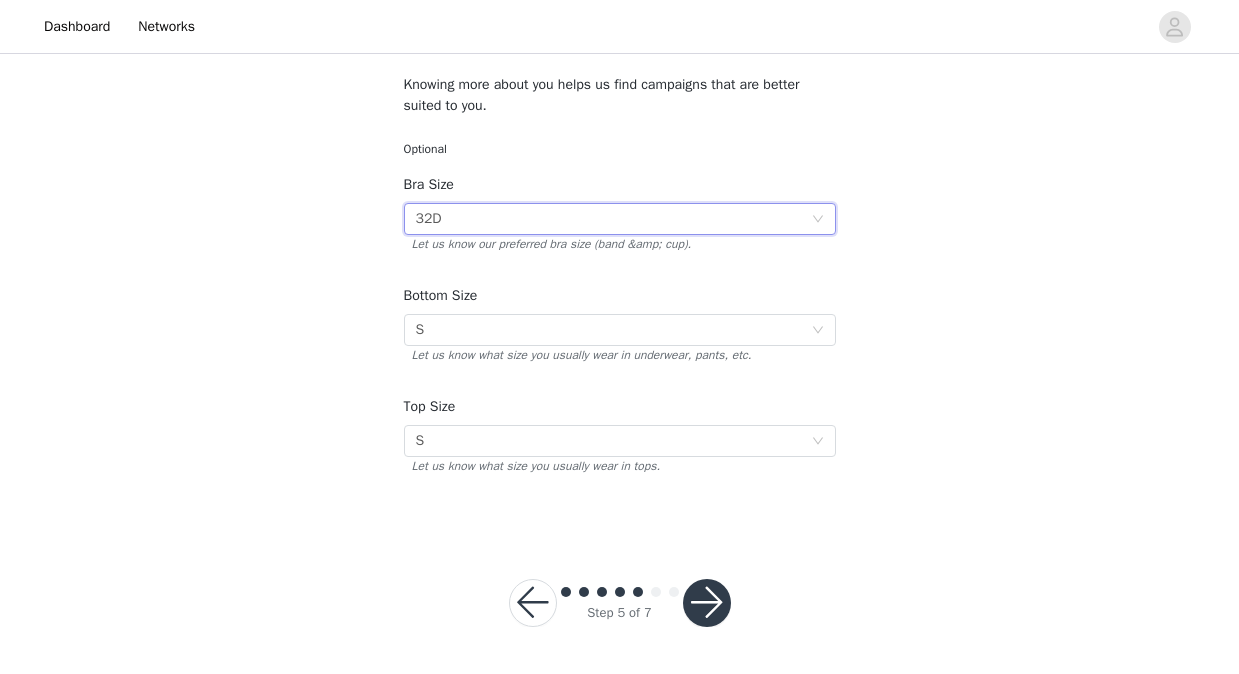 click at bounding box center (707, 603) 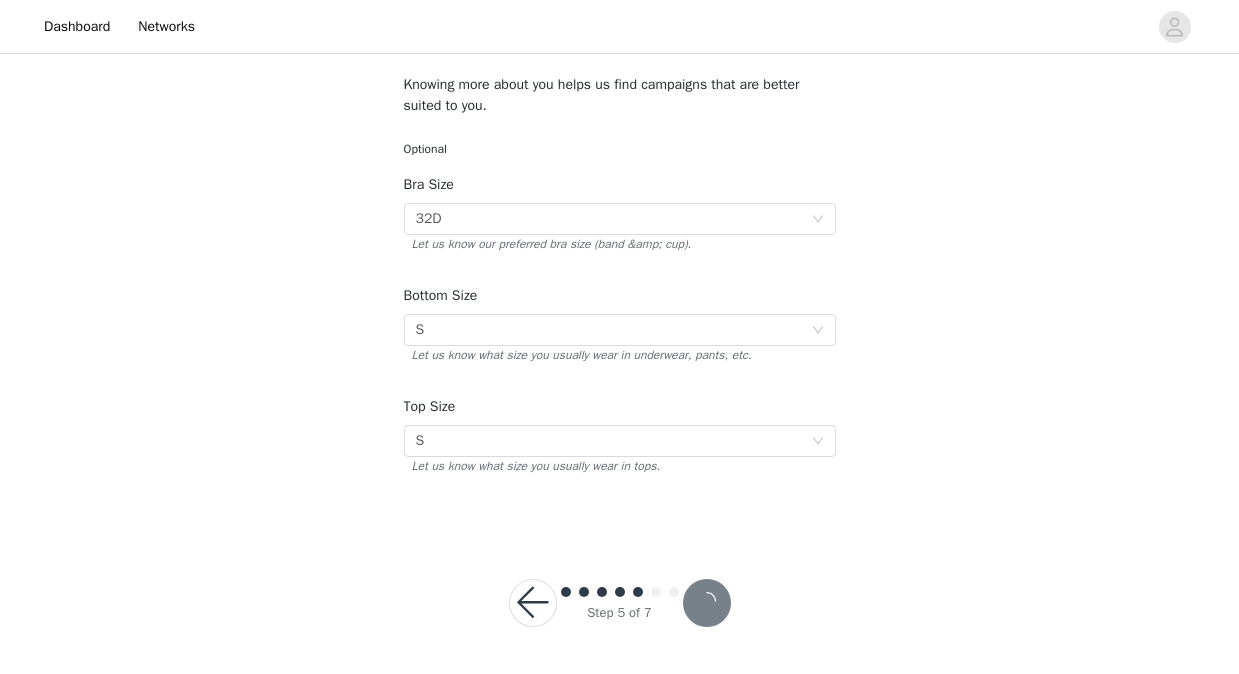 scroll, scrollTop: 0, scrollLeft: 0, axis: both 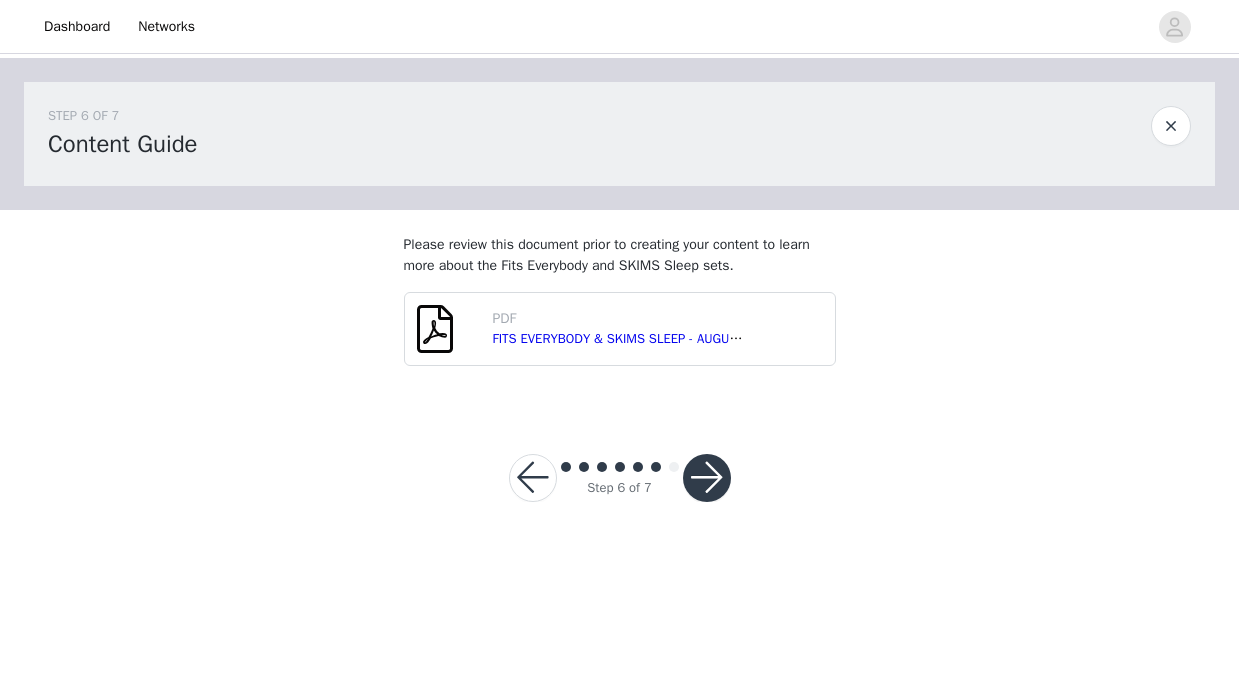 click at bounding box center [707, 478] 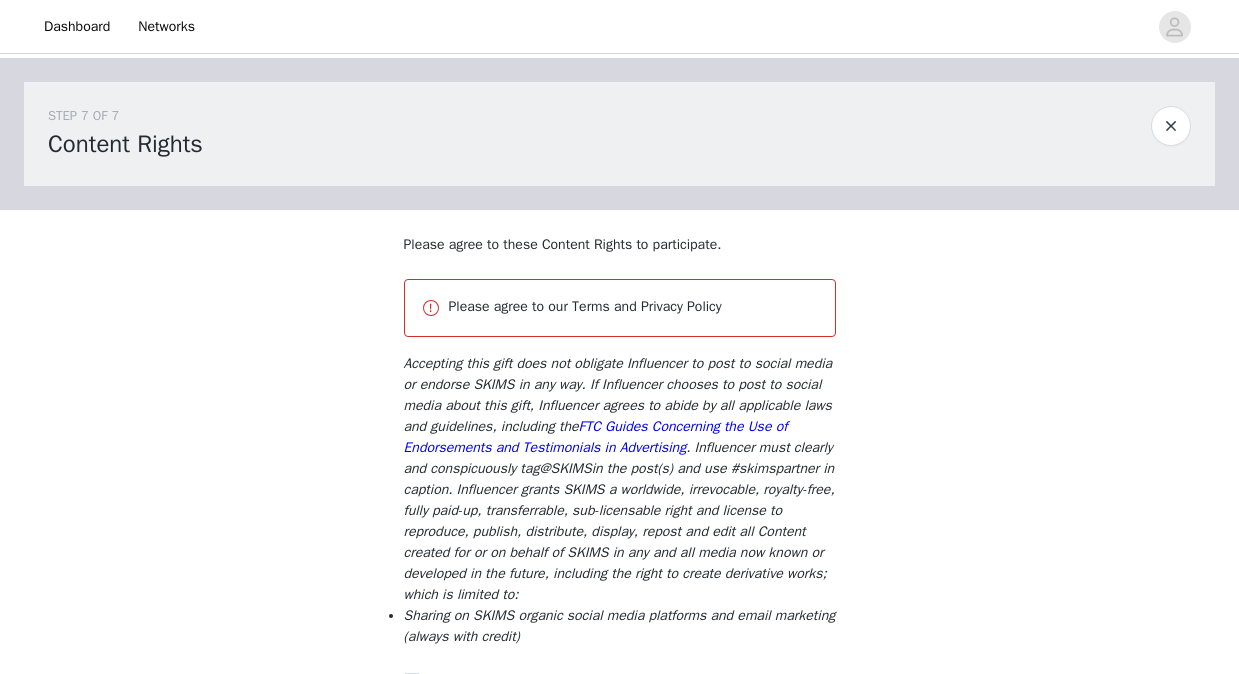 scroll, scrollTop: 259, scrollLeft: 0, axis: vertical 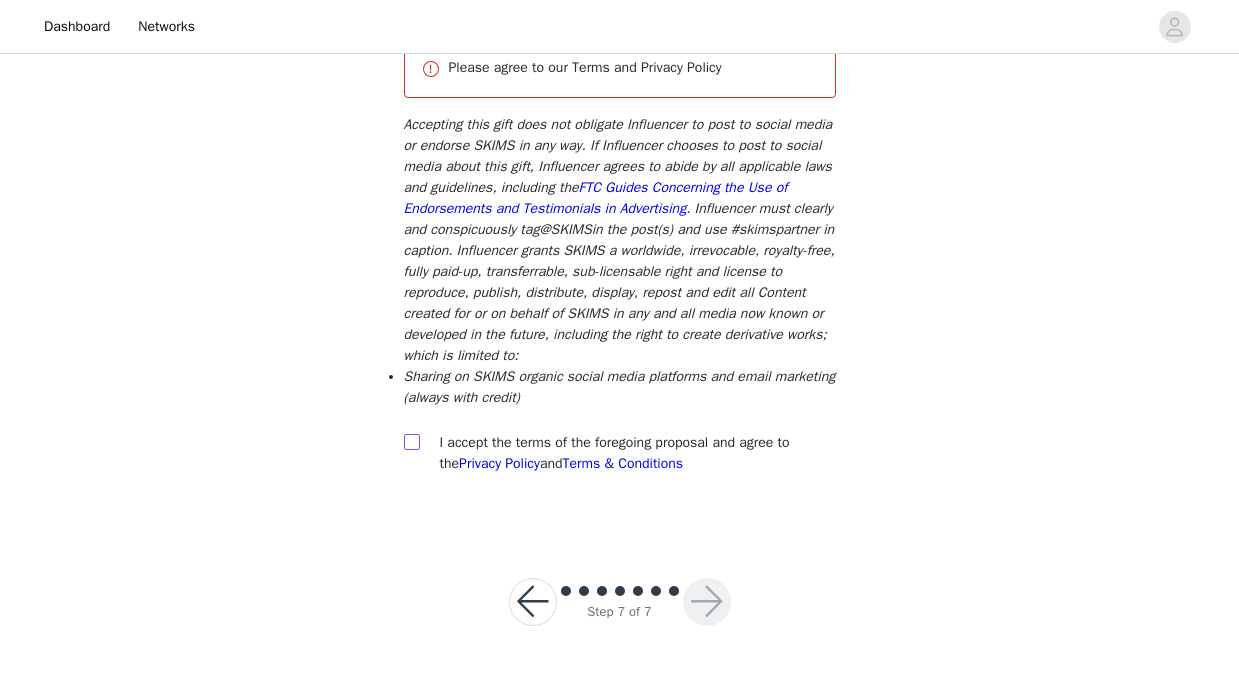 click at bounding box center (411, 441) 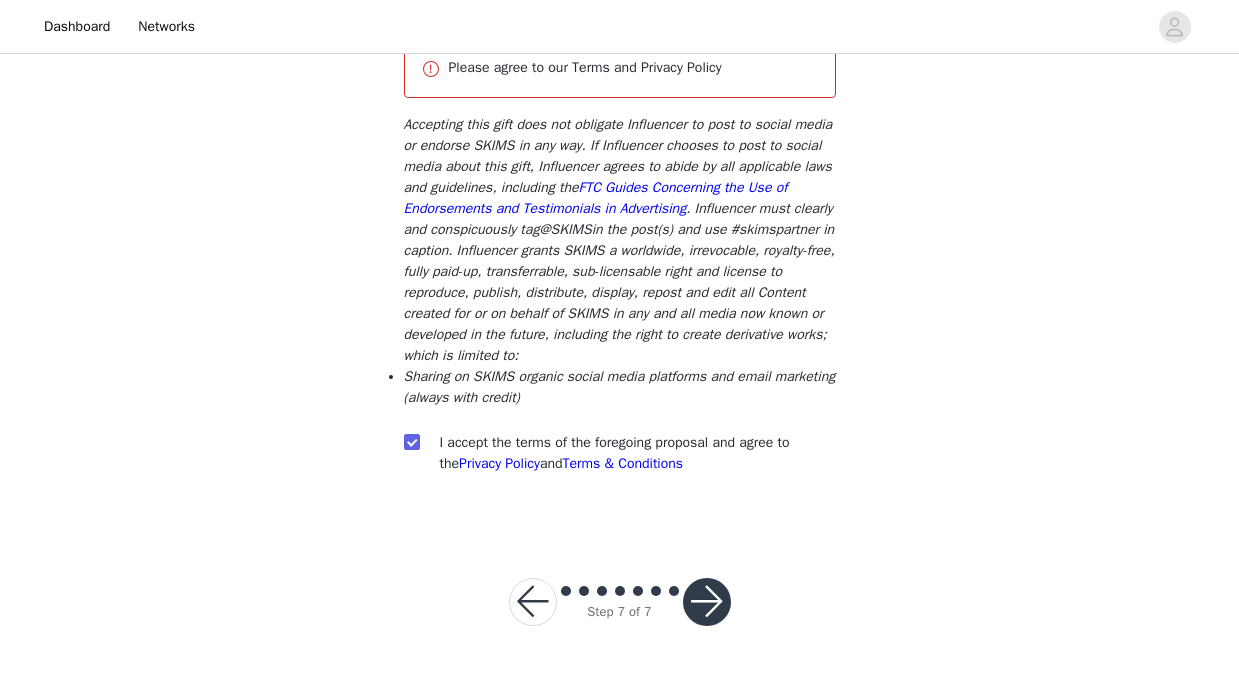 click at bounding box center (707, 602) 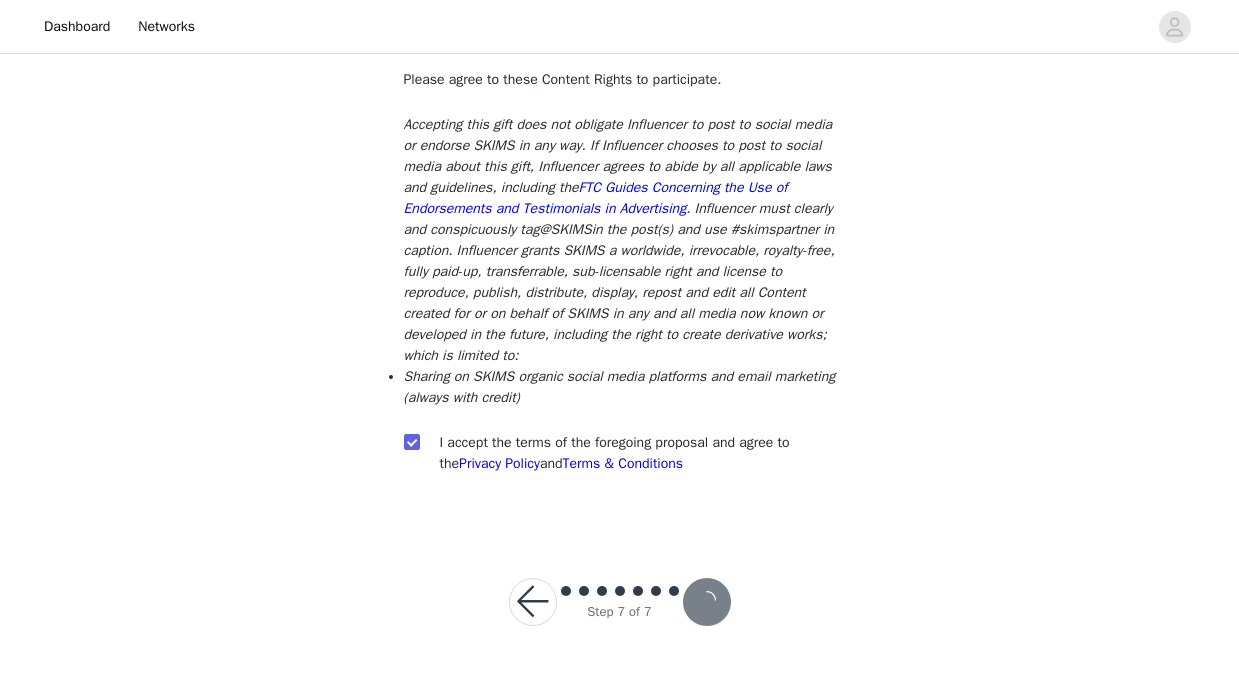 scroll, scrollTop: 185, scrollLeft: 0, axis: vertical 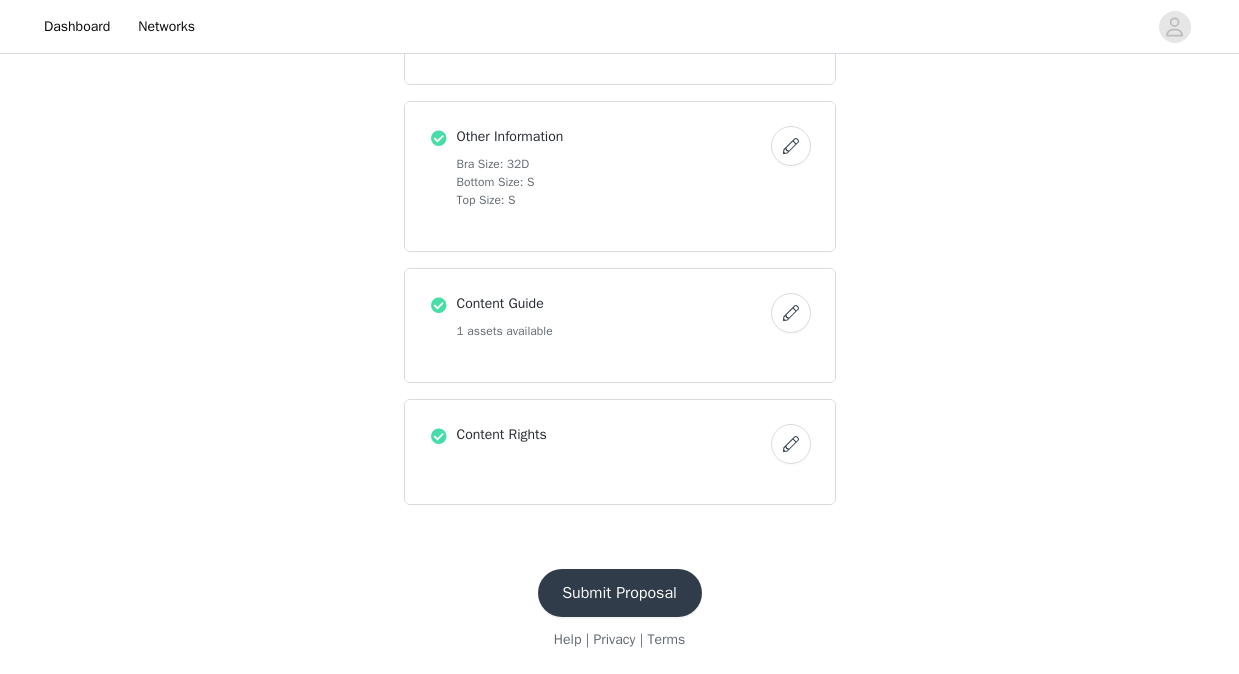 click on "Submit Proposal" at bounding box center (620, 593) 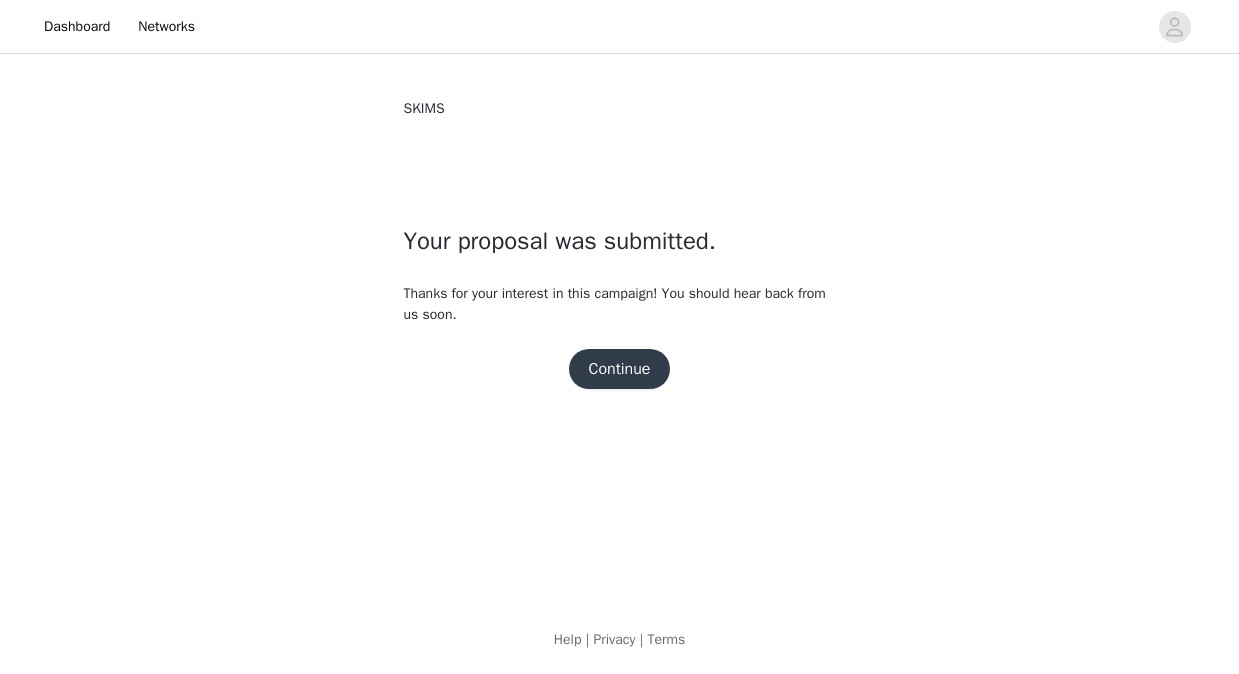 scroll, scrollTop: 0, scrollLeft: 0, axis: both 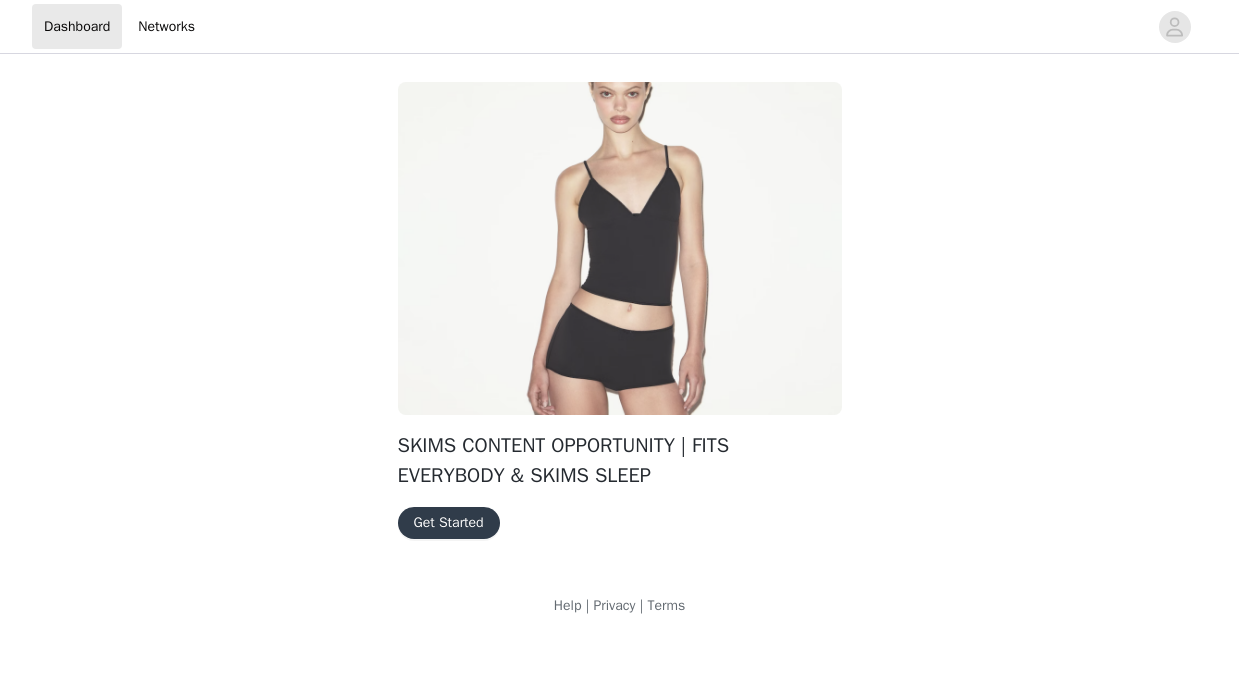 click on "Get Started" at bounding box center [449, 523] 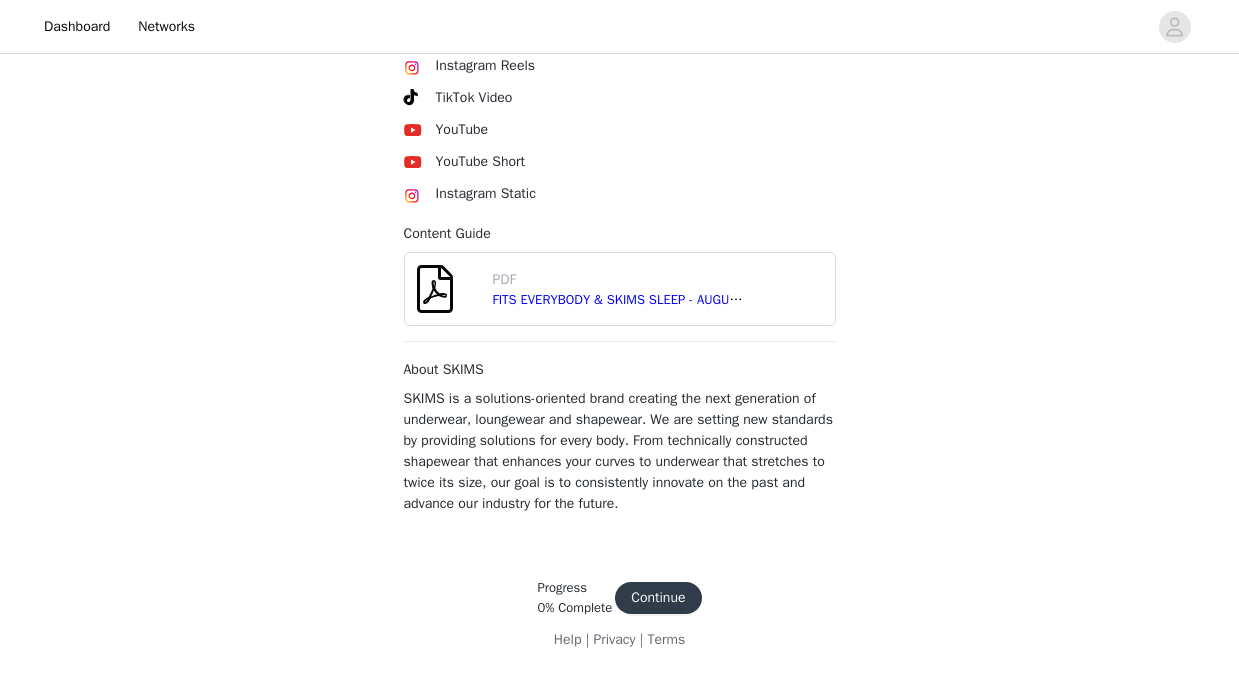 scroll, scrollTop: 858, scrollLeft: 0, axis: vertical 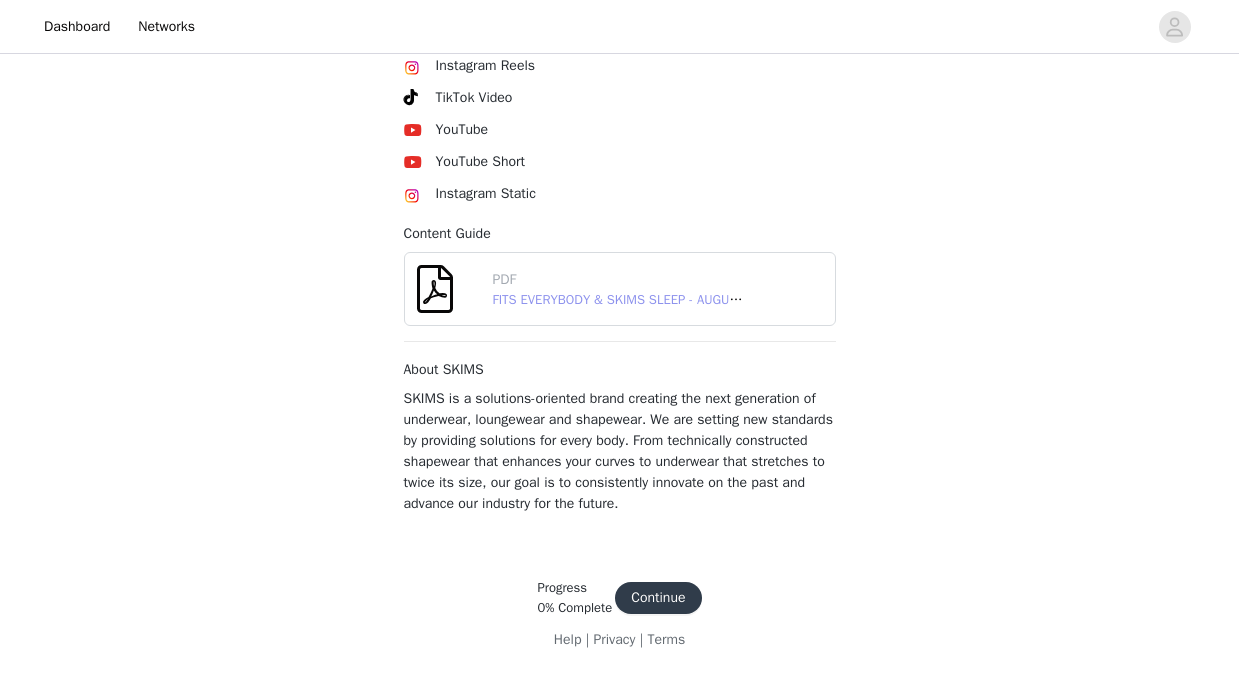click on "FITS EVERYBODY & SKIMS SLEEP - AUGUST 25 GRIN.pdf" at bounding box center [655, 299] 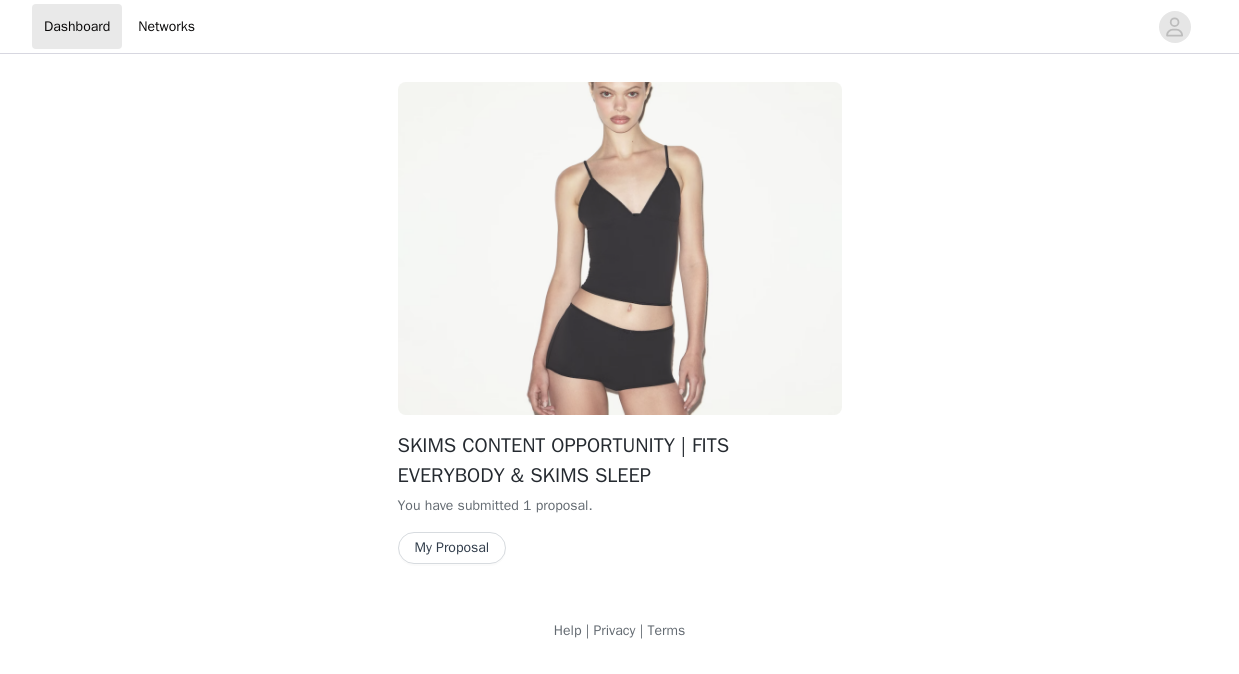 scroll, scrollTop: 0, scrollLeft: 0, axis: both 